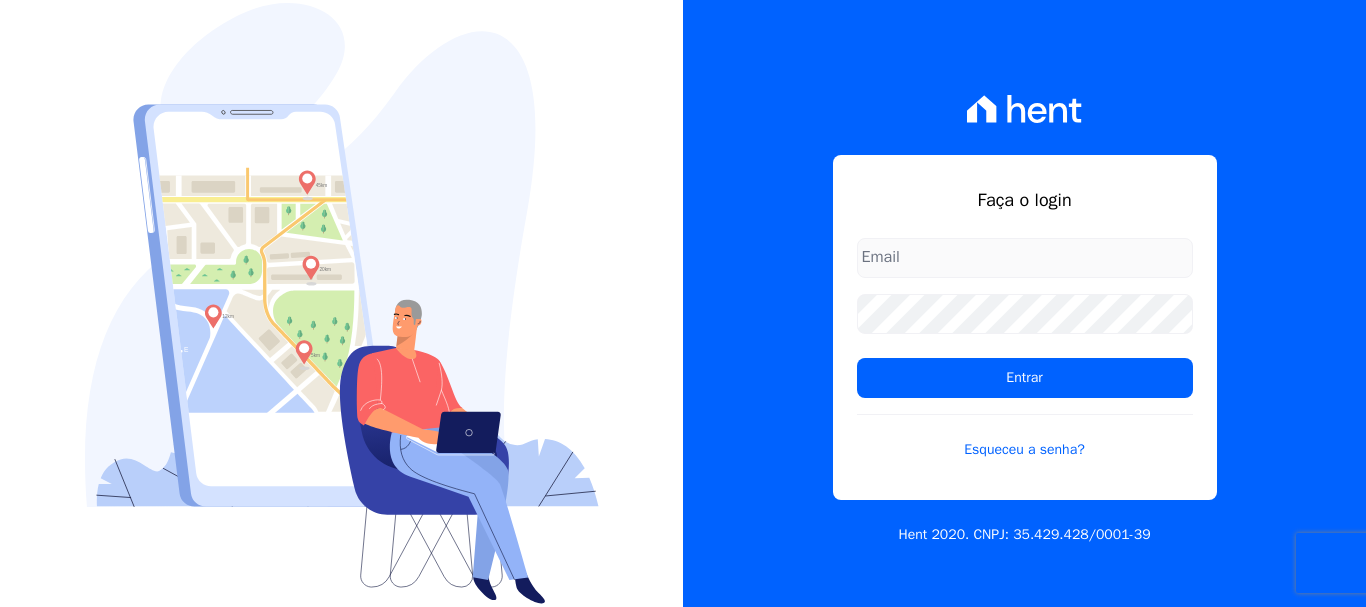 scroll, scrollTop: 0, scrollLeft: 0, axis: both 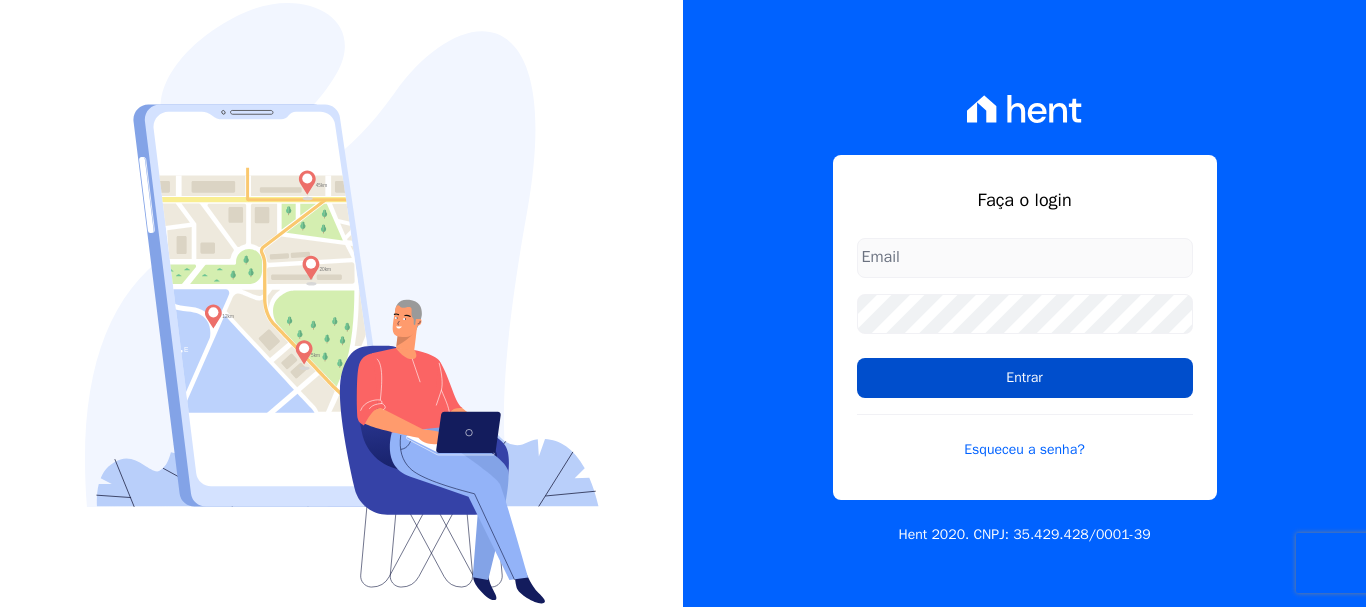 type on "cobranca@[EMAIL]" 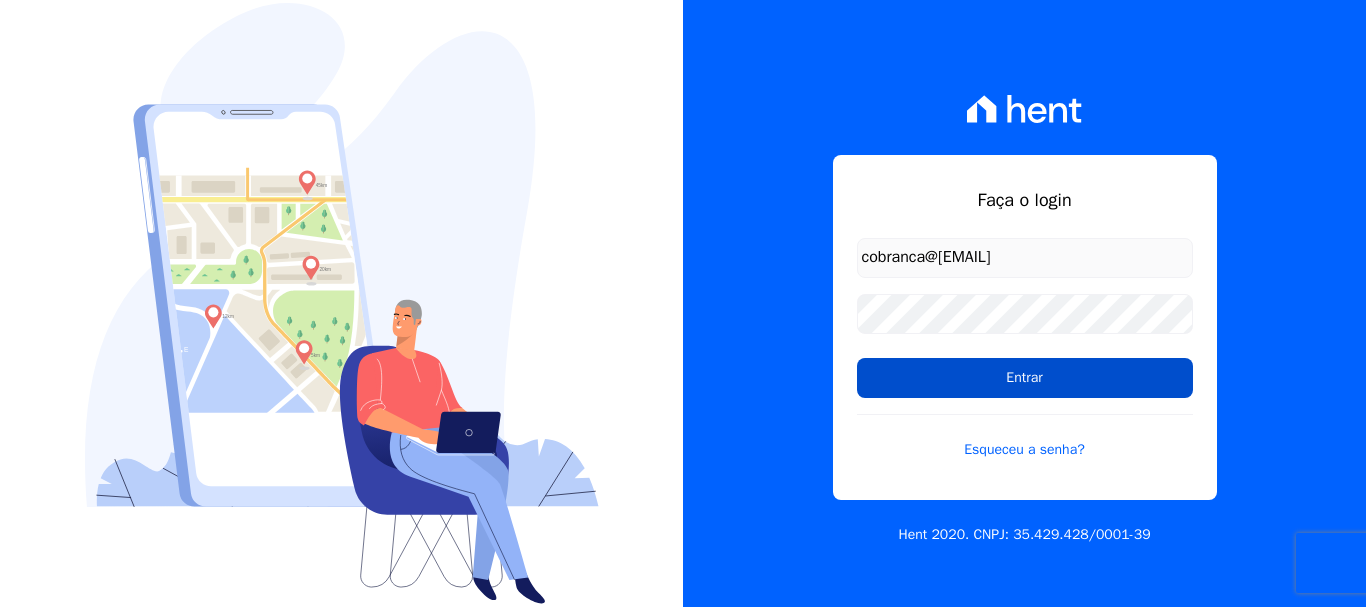 click on "Entrar" at bounding box center [1025, 378] 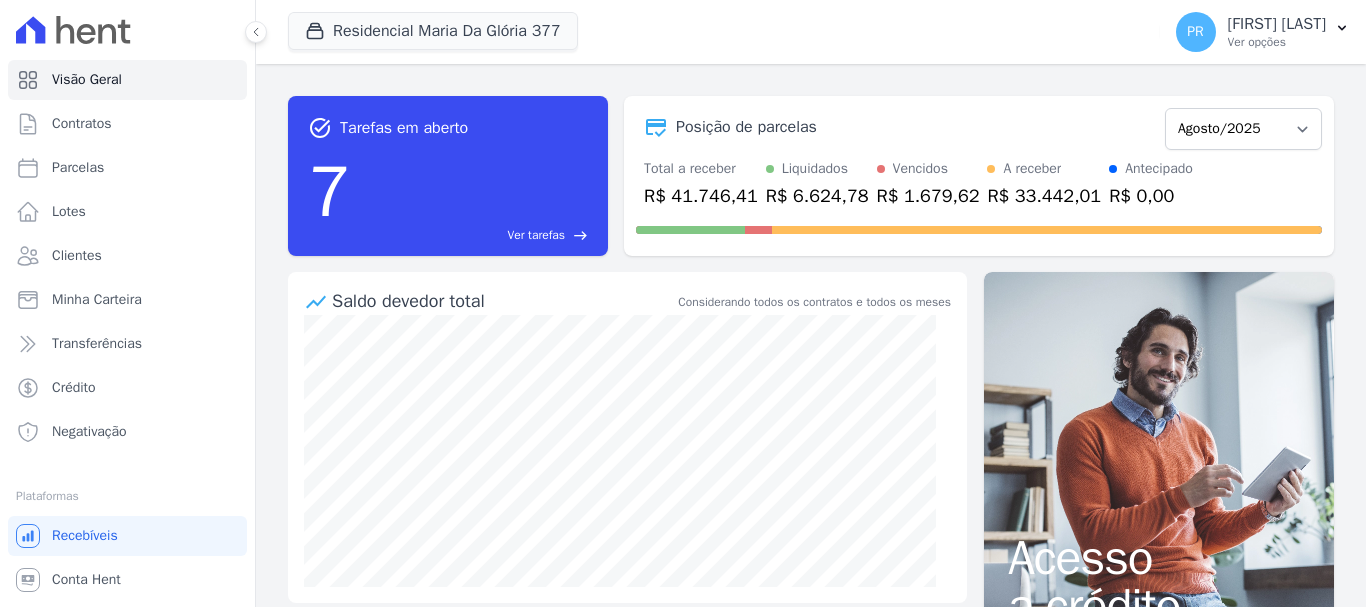 scroll, scrollTop: 0, scrollLeft: 0, axis: both 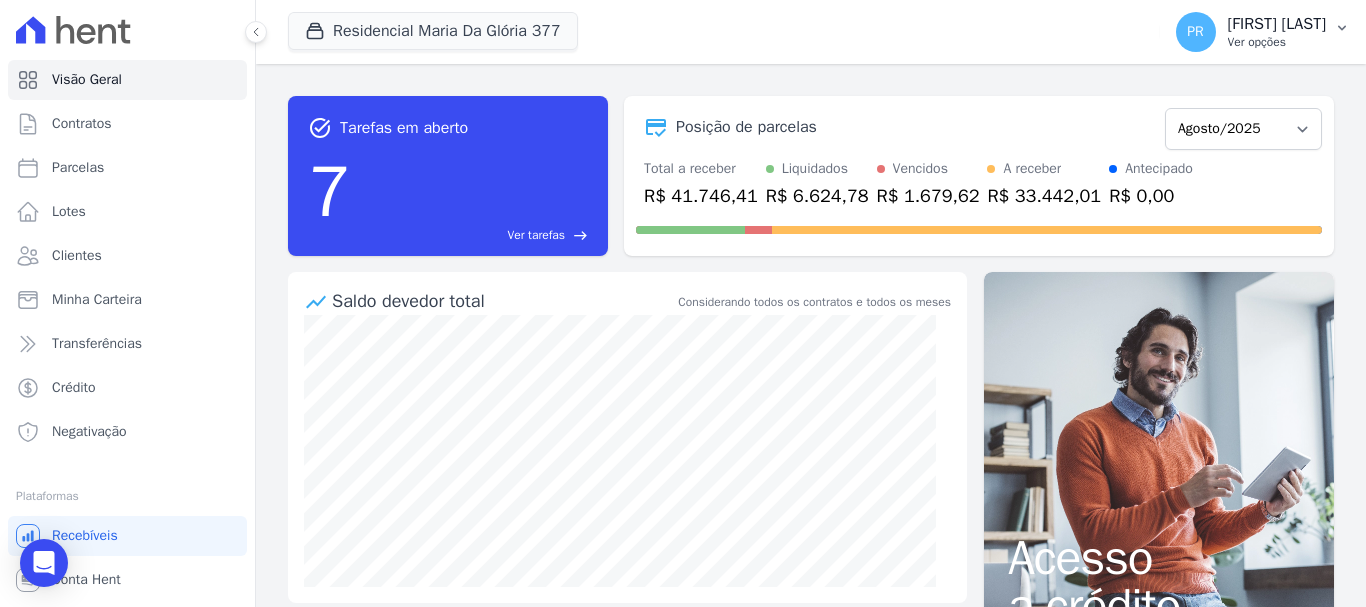 click on "Ver opções" at bounding box center [1277, 42] 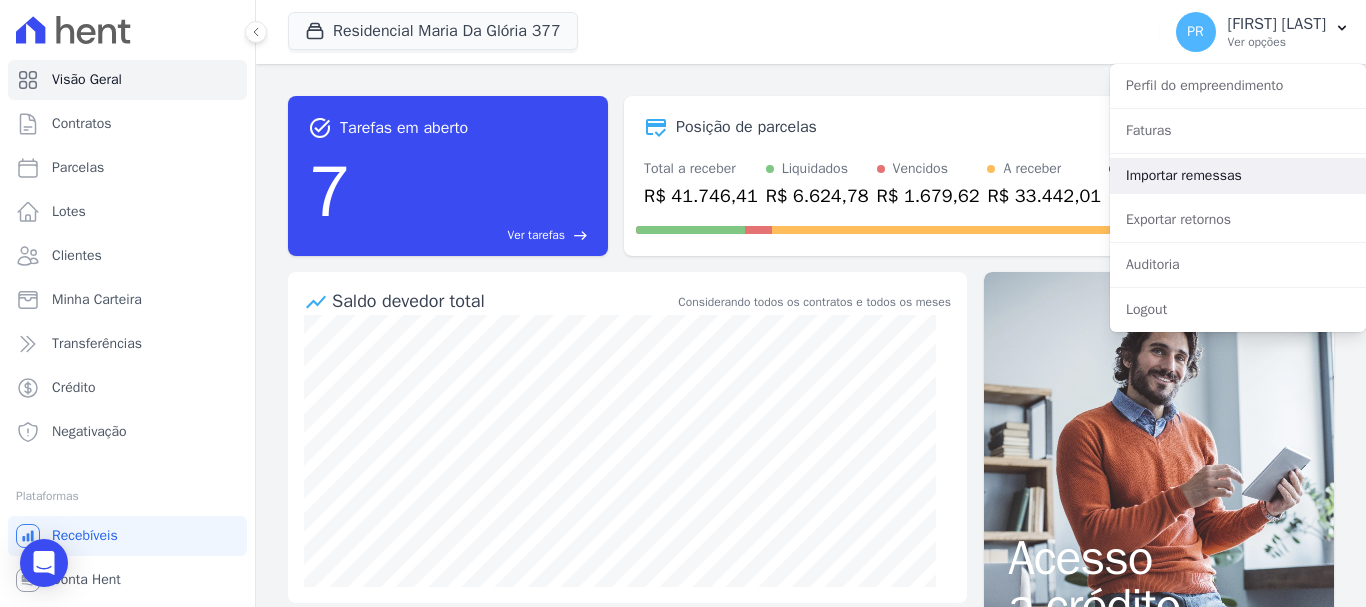 click on "Importar remessas" at bounding box center (1238, 176) 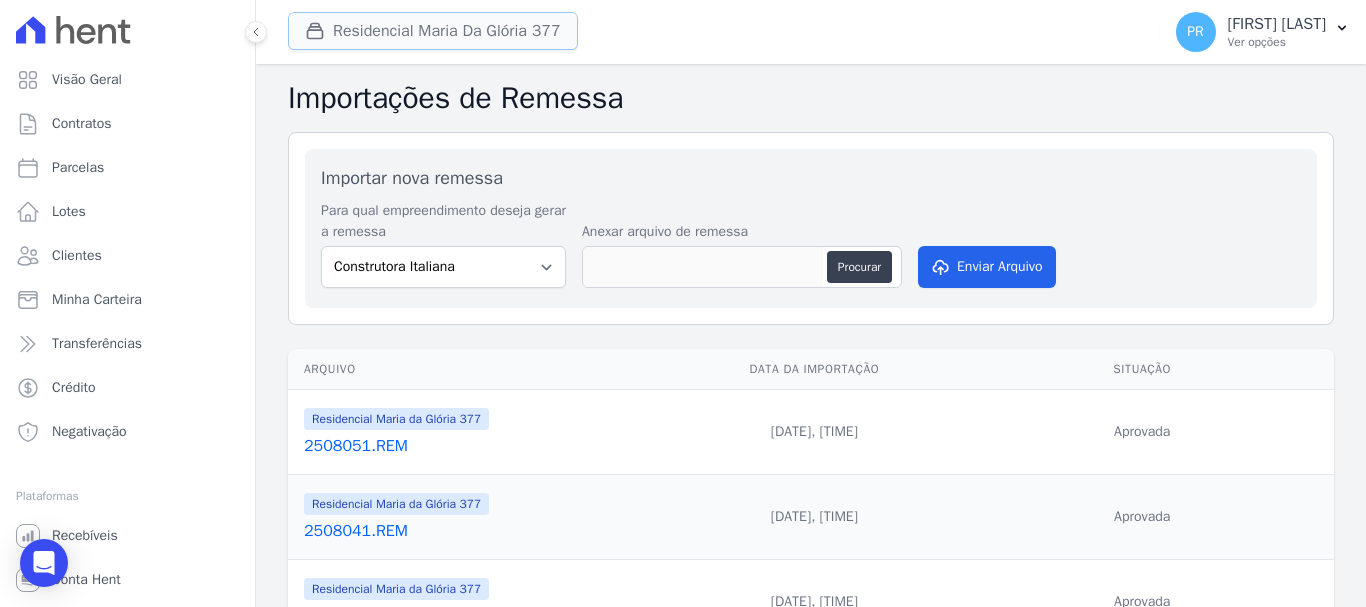 click on "Residencial Maria Da Glória 377" at bounding box center [433, 31] 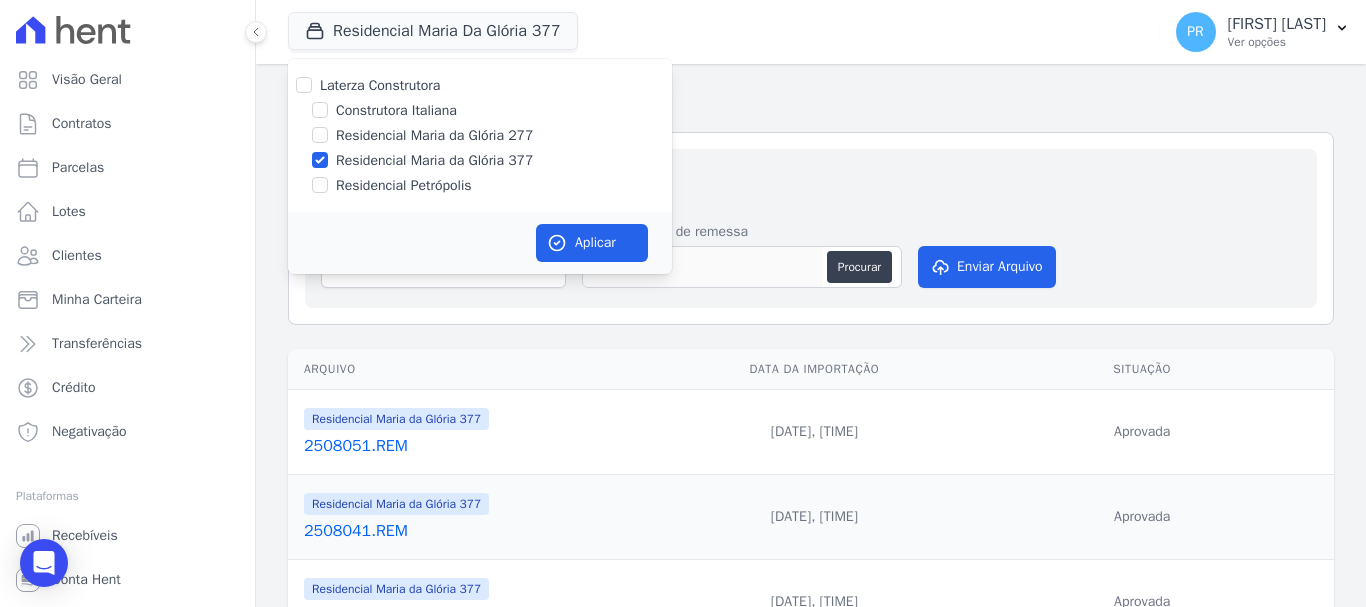 click on "Laterza Construtora" at bounding box center (380, 85) 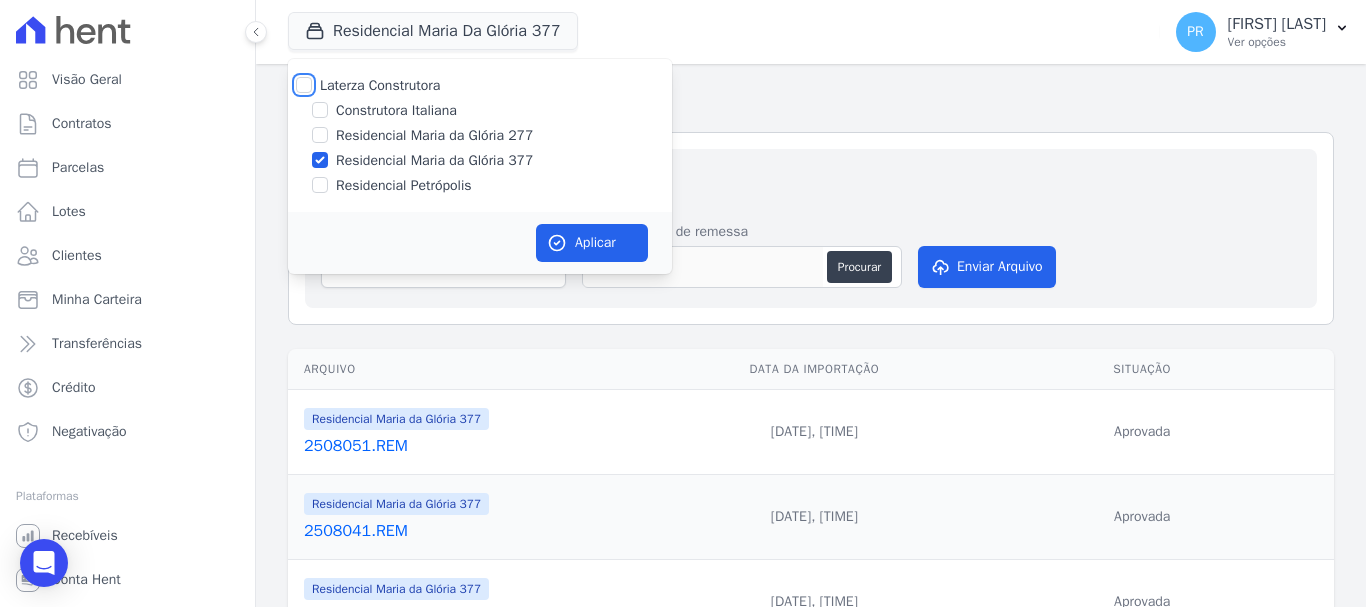 click on "Laterza Construtora" at bounding box center (304, 85) 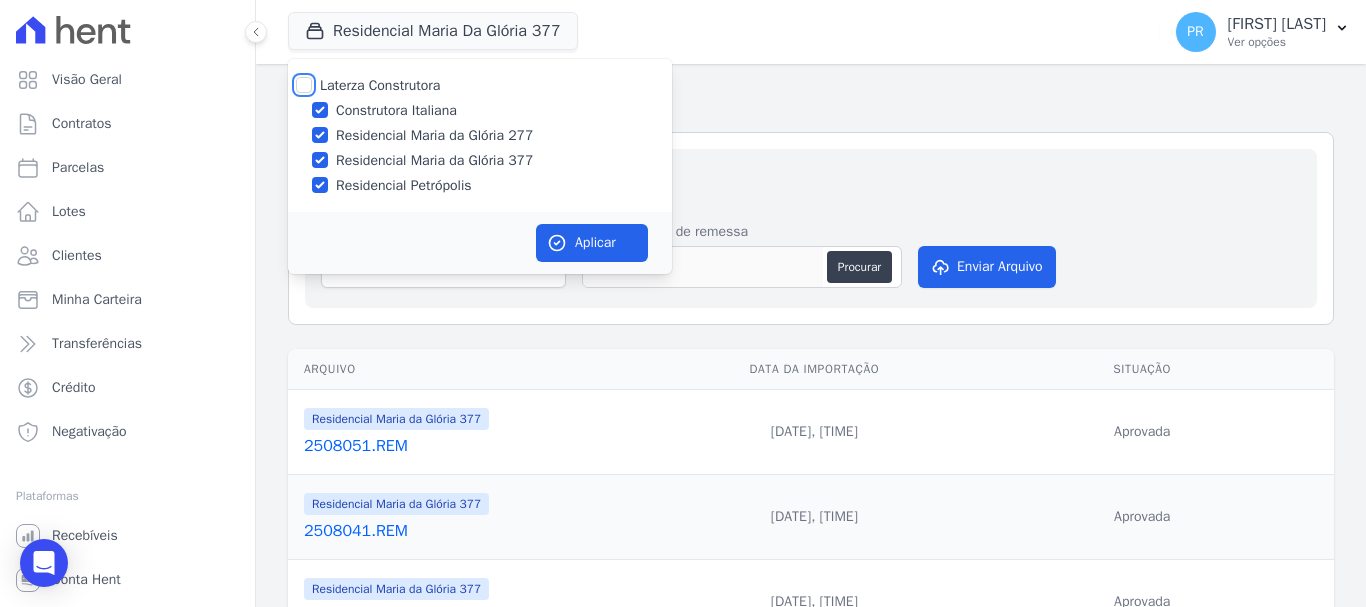 checkbox on "true" 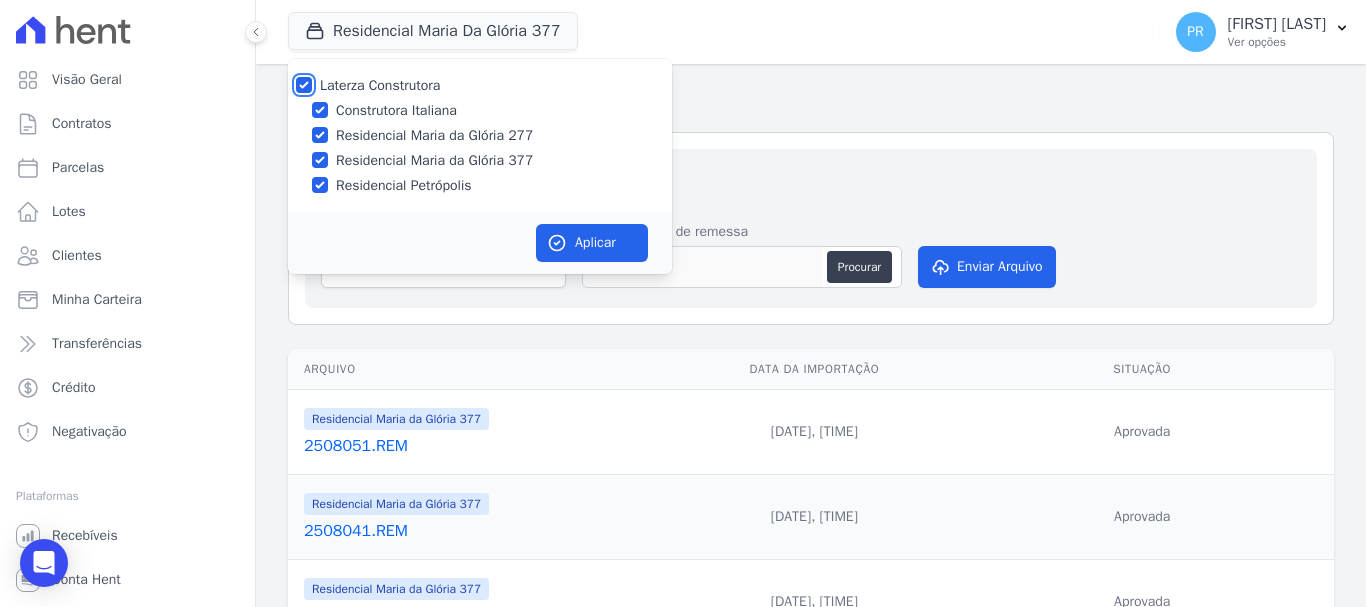 checkbox on "true" 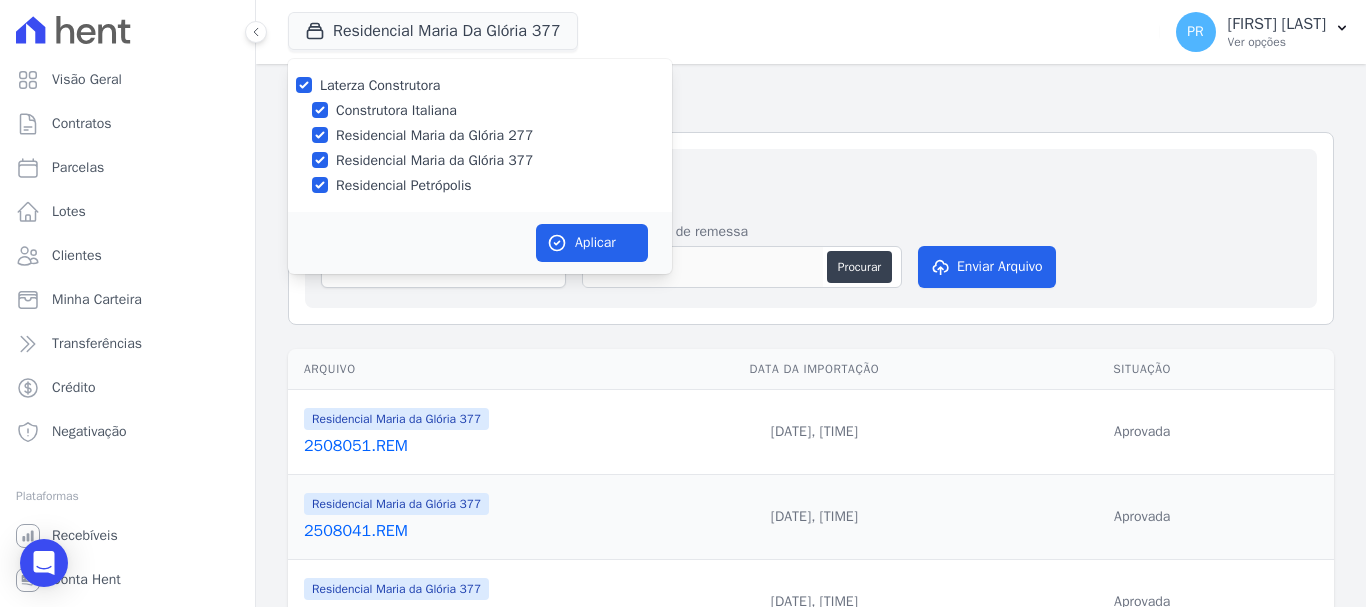 click on "Laterza Construtora" at bounding box center [380, 85] 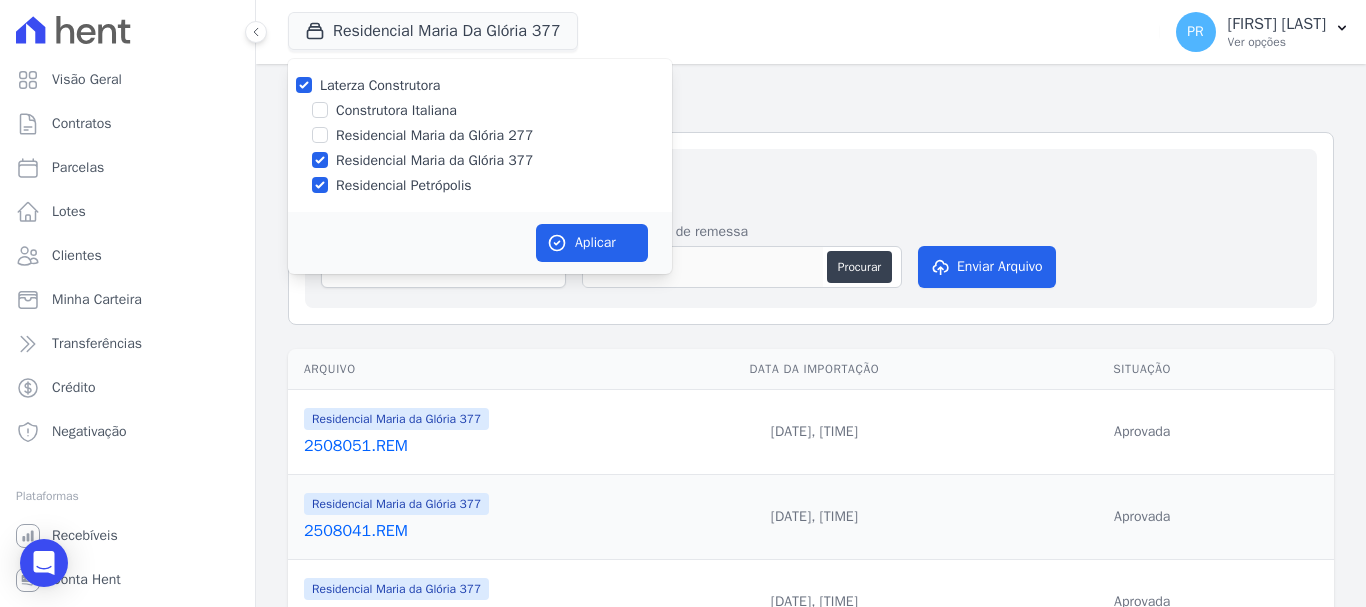 checkbox on "false" 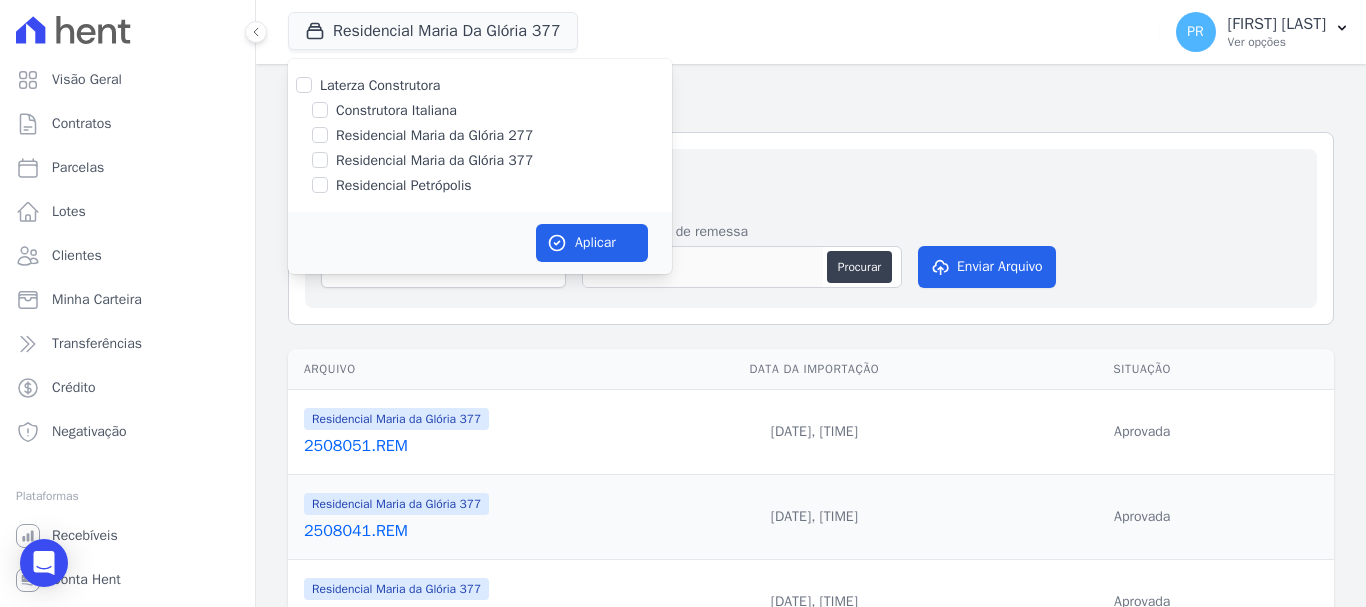 checkbox on "false" 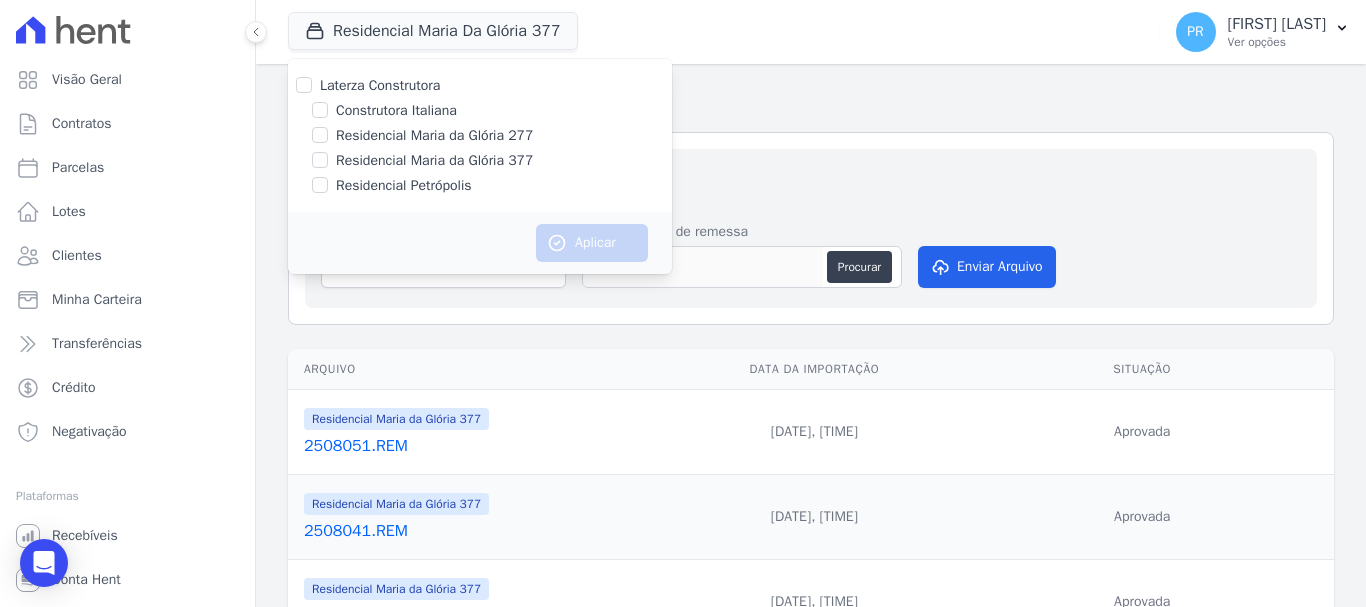 click on "Construtora Italiana" at bounding box center (396, 110) 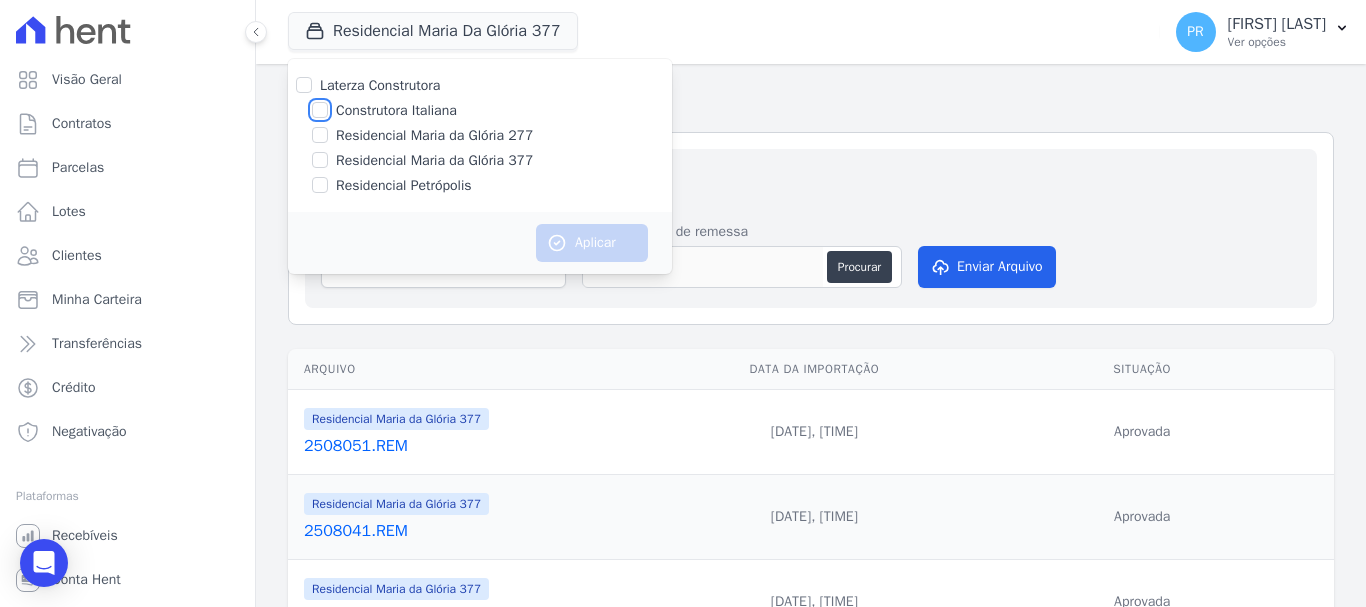 checkbox on "true" 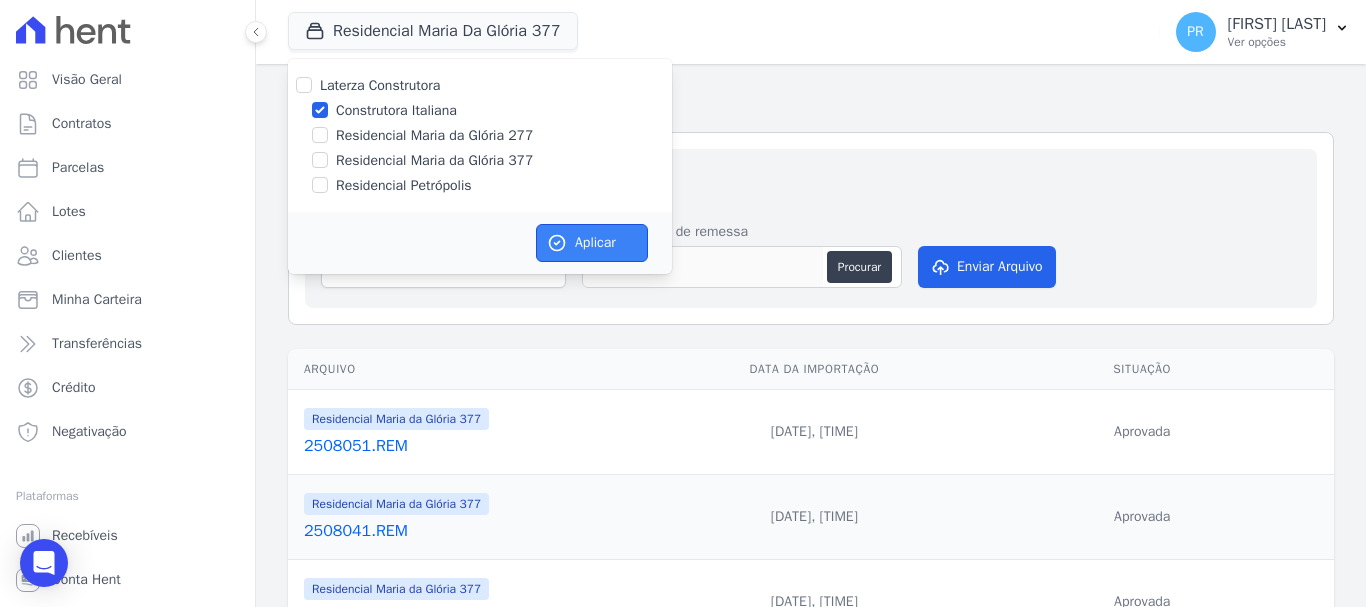 click on "Aplicar" at bounding box center [592, 243] 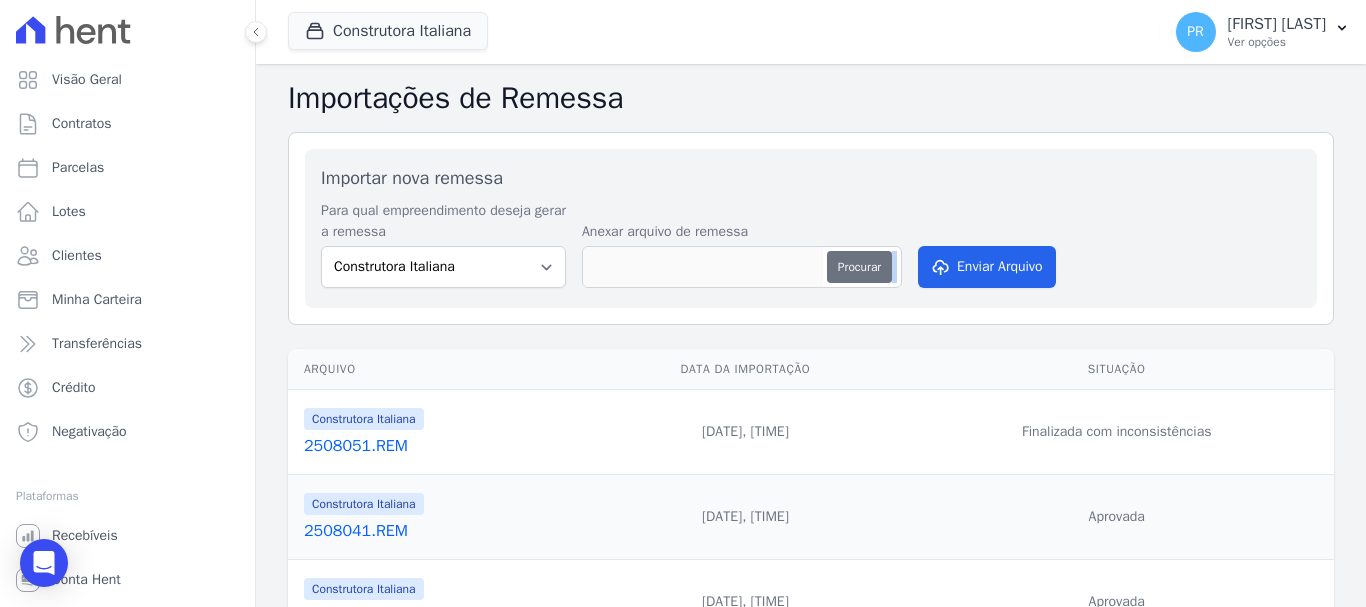 click on "Procurar" at bounding box center (742, 267) 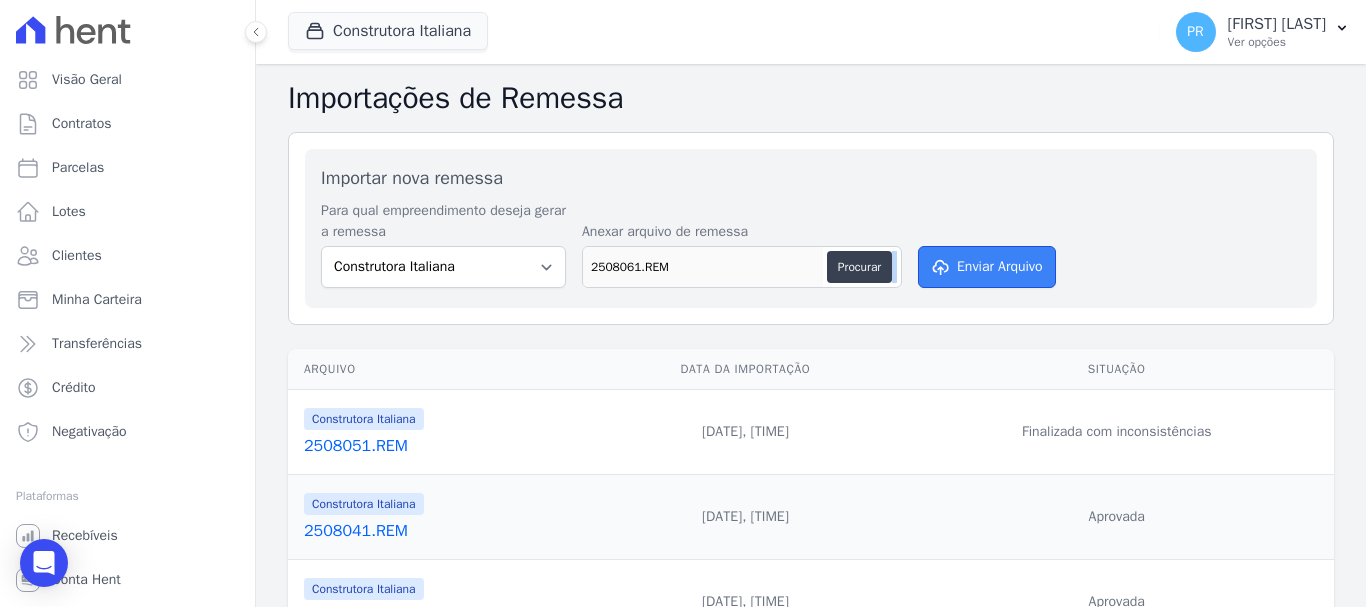 click on "Enviar Arquivo" at bounding box center [987, 267] 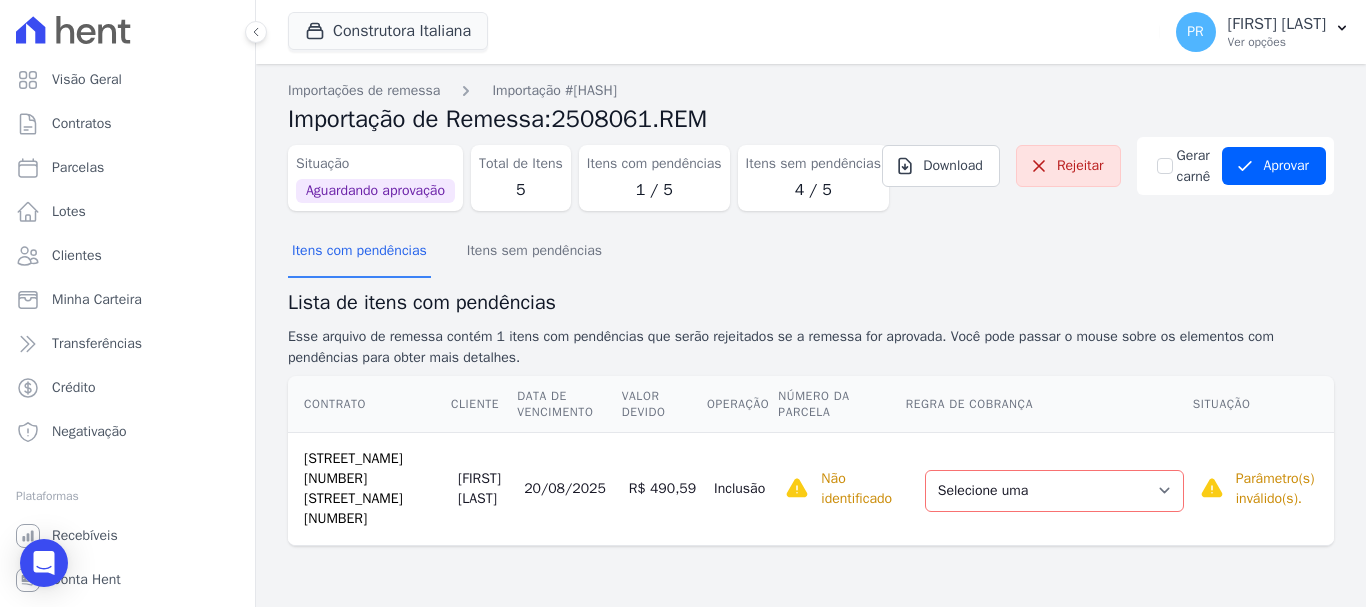 scroll, scrollTop: 0, scrollLeft: 0, axis: both 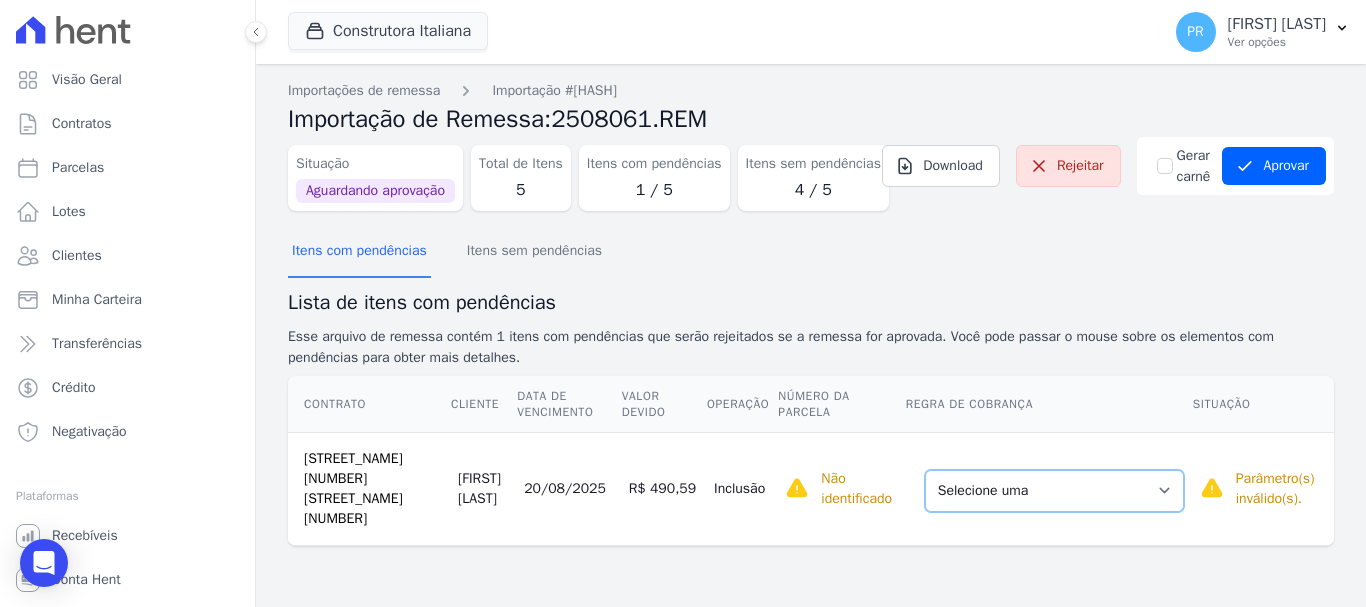 click on "Selecione uma
Nova Parcela Avulsa
Parcela Avulsa Existente
Parcela Normal (15 X R$ 215,00)" at bounding box center [1054, 491] 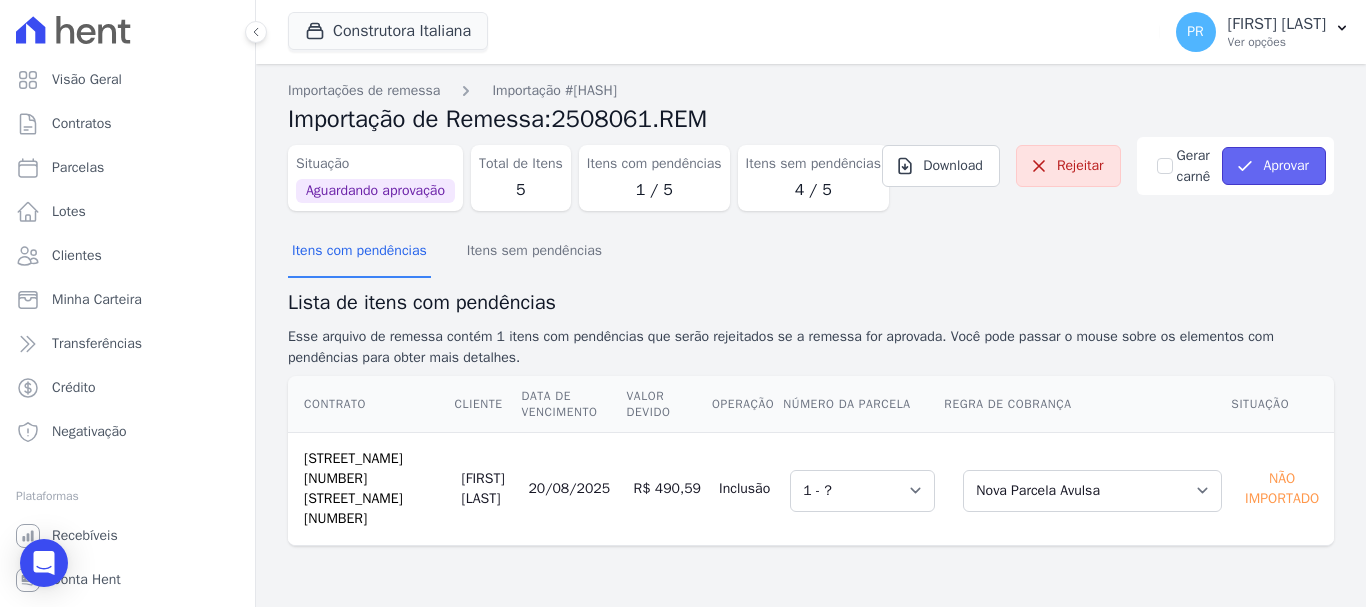 click on "Aprovar" at bounding box center (1274, 166) 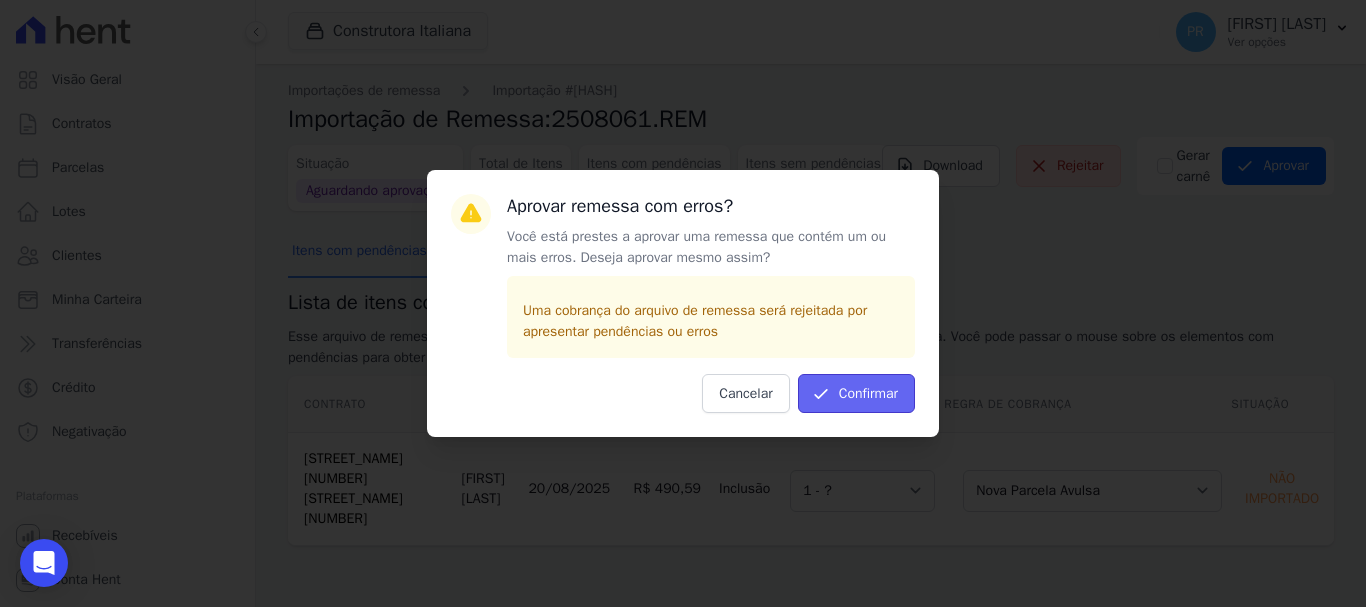 click on "Confirmar" at bounding box center (856, 393) 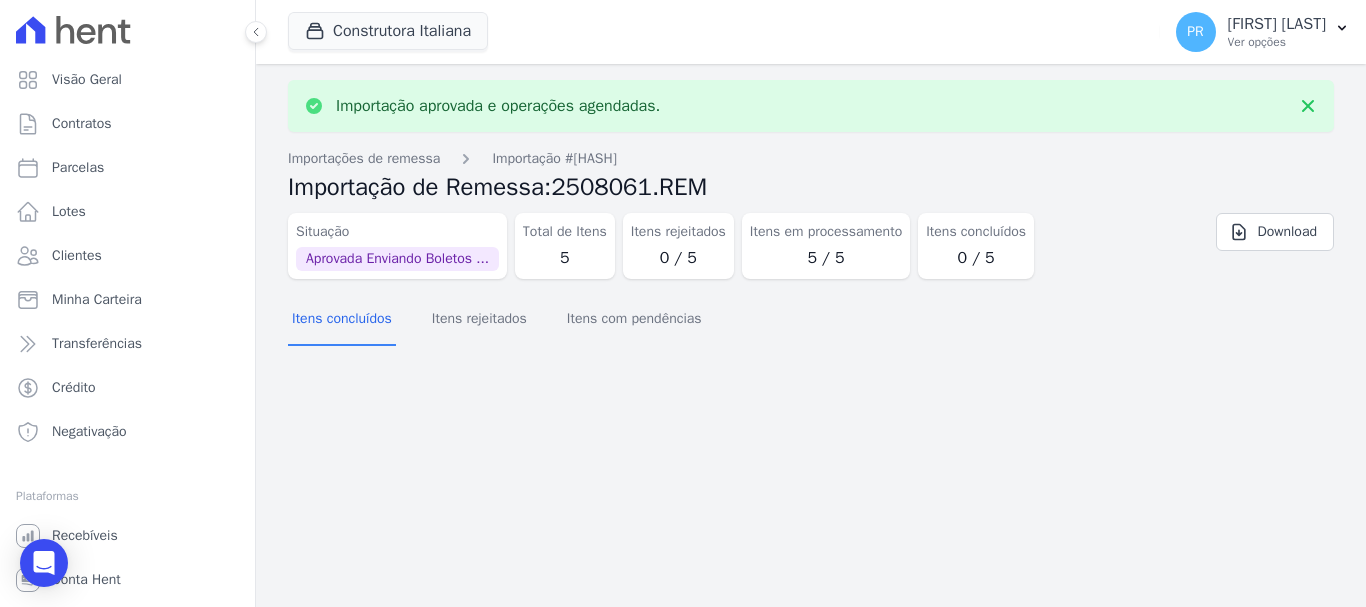 click on "PR
Pamela Rocha
Ver opções
Perfil do empreendimento
Faturas
Importar remessas
Exportar retornos
Auditoria
Logout" at bounding box center (1263, 32) 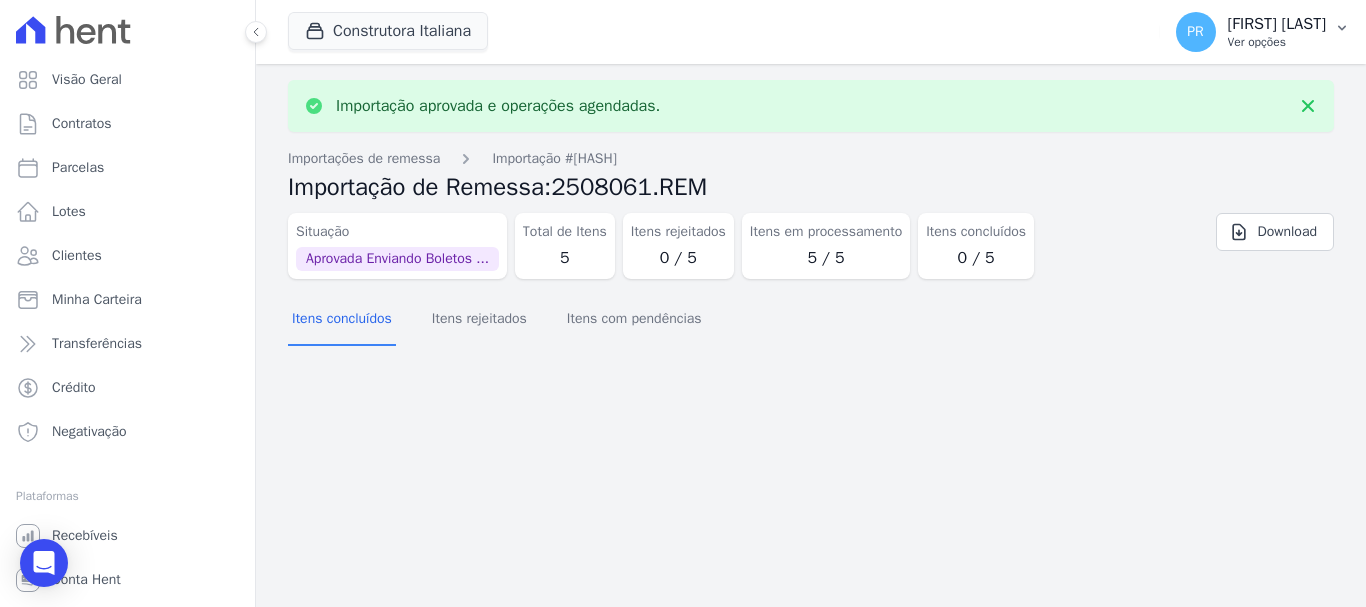 click on "Ver opções" at bounding box center [1277, 42] 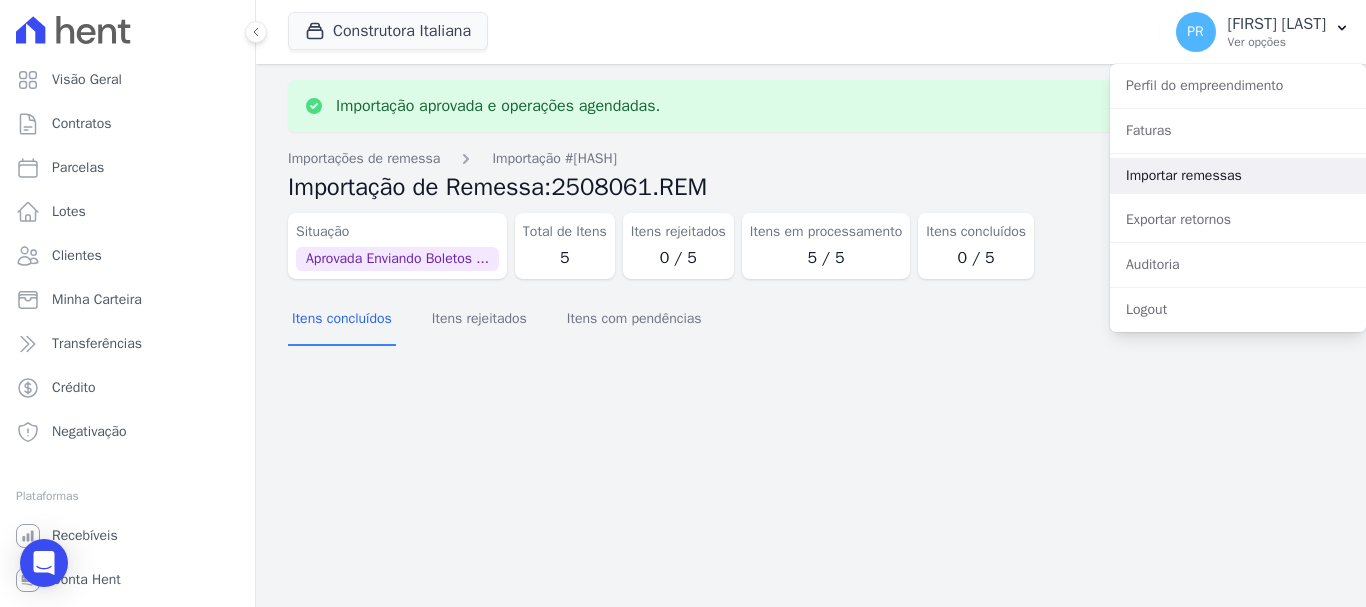 click on "Importar remessas" at bounding box center [1238, 176] 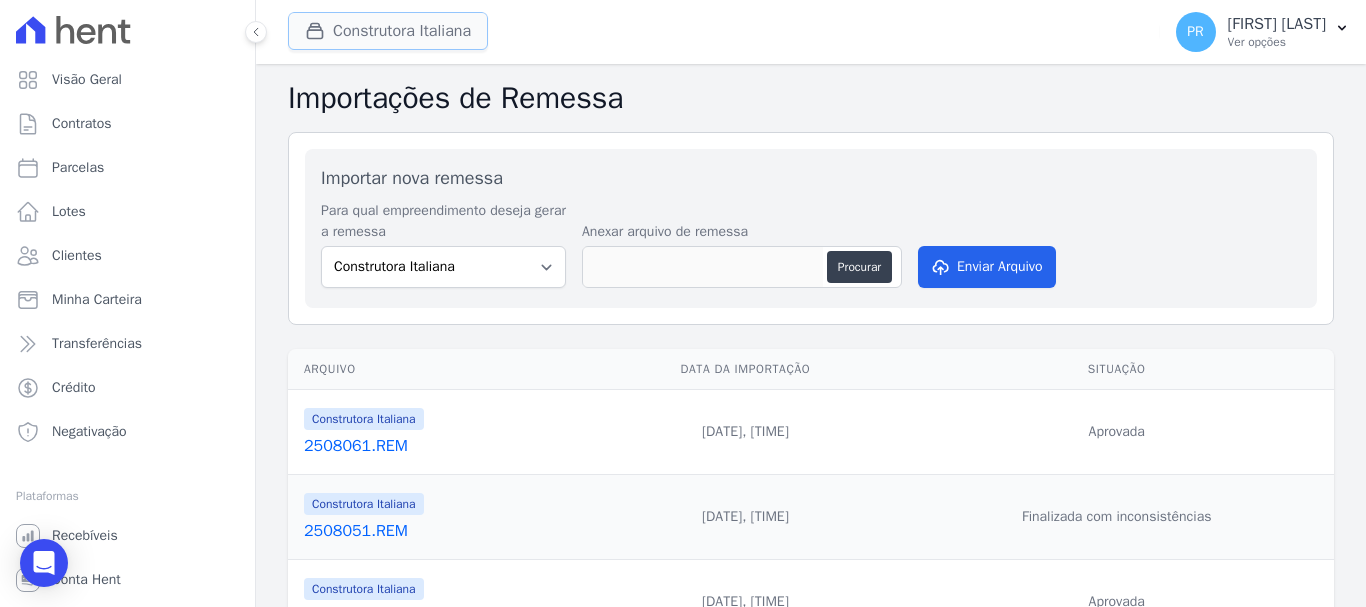 click on "Construtora Italiana" at bounding box center [388, 31] 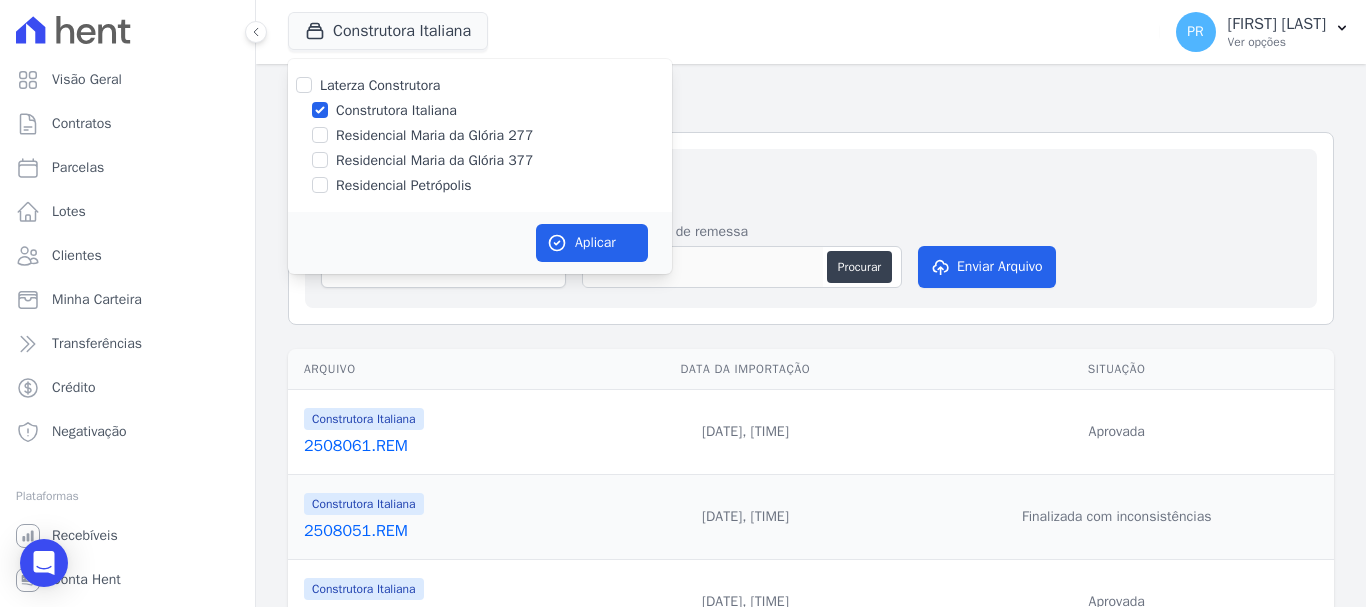 click on "Construtora Italiana" at bounding box center (396, 110) 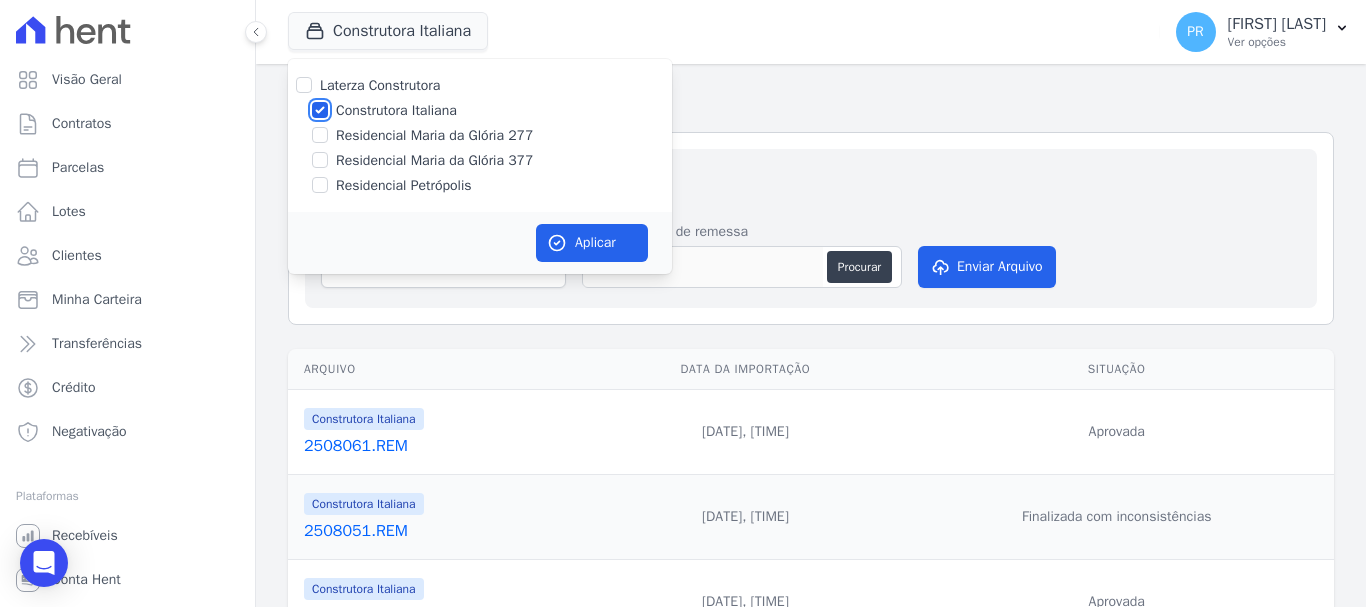 checkbox on "false" 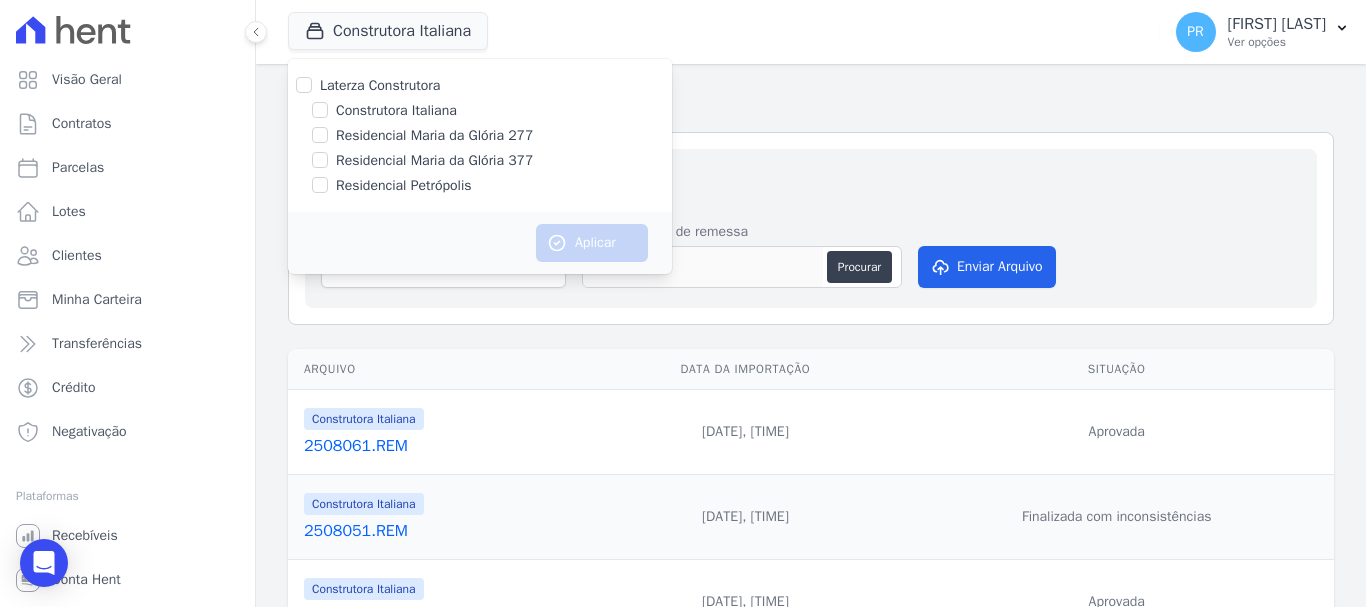click on "Residencial Maria da Glória 277" at bounding box center [434, 135] 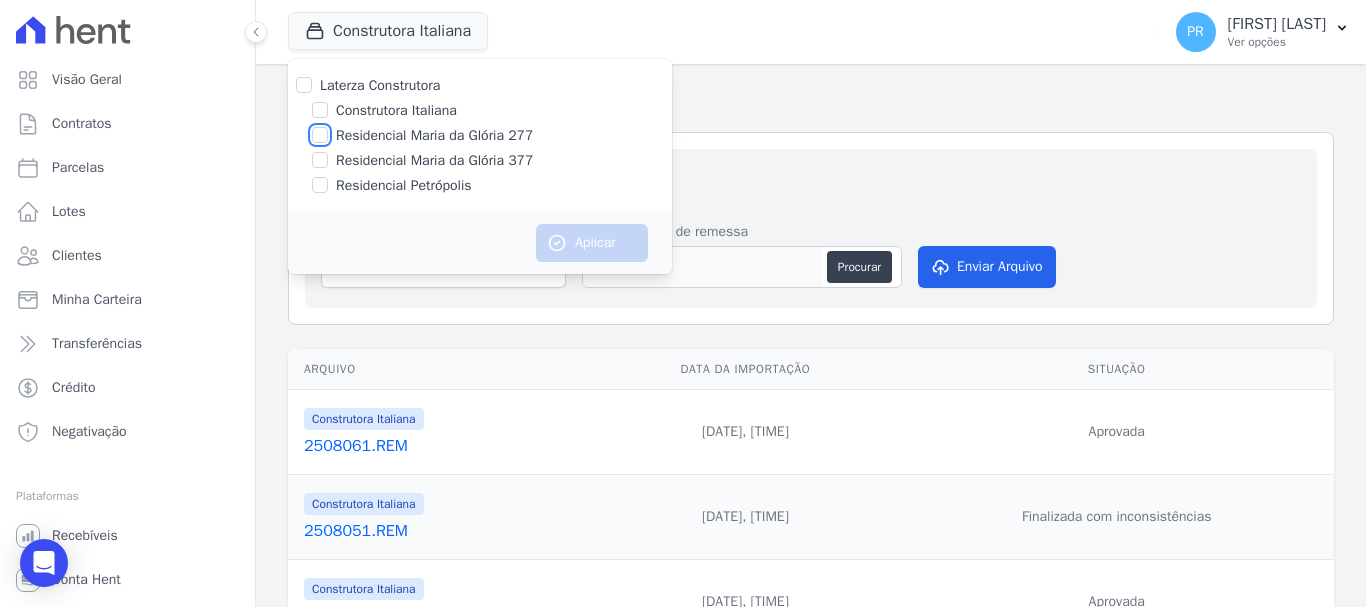checkbox on "true" 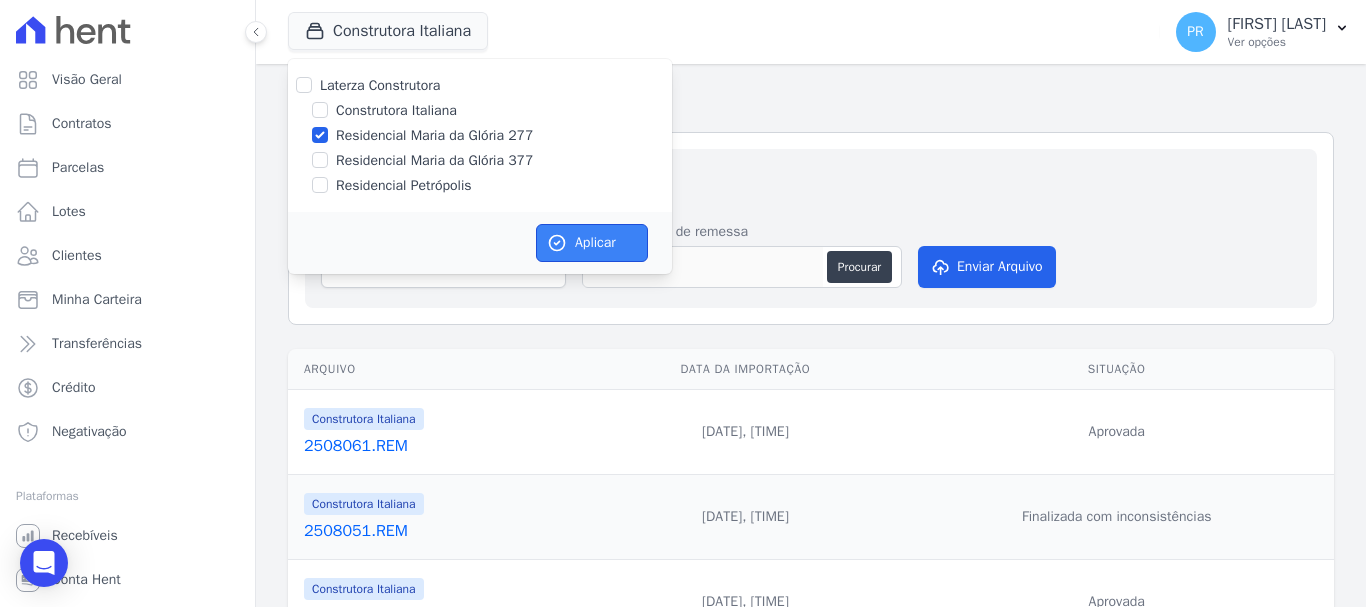 click on "Aplicar" at bounding box center [592, 243] 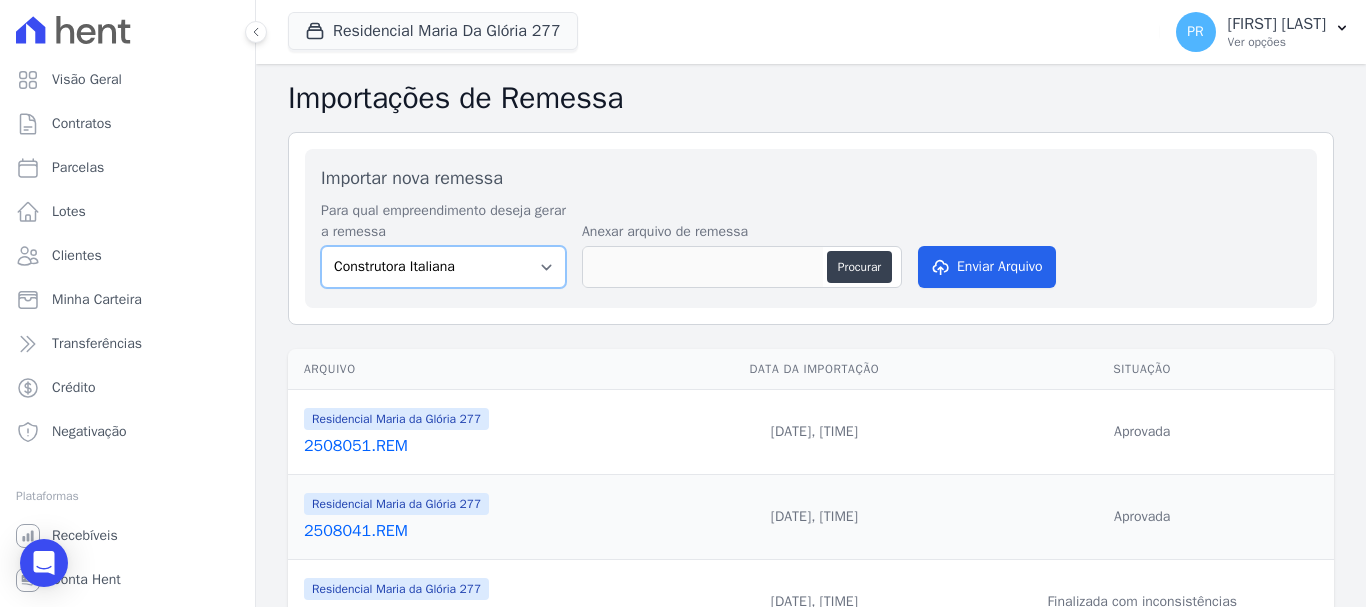 drag, startPoint x: 509, startPoint y: 273, endPoint x: 510, endPoint y: 285, distance: 12.0415945 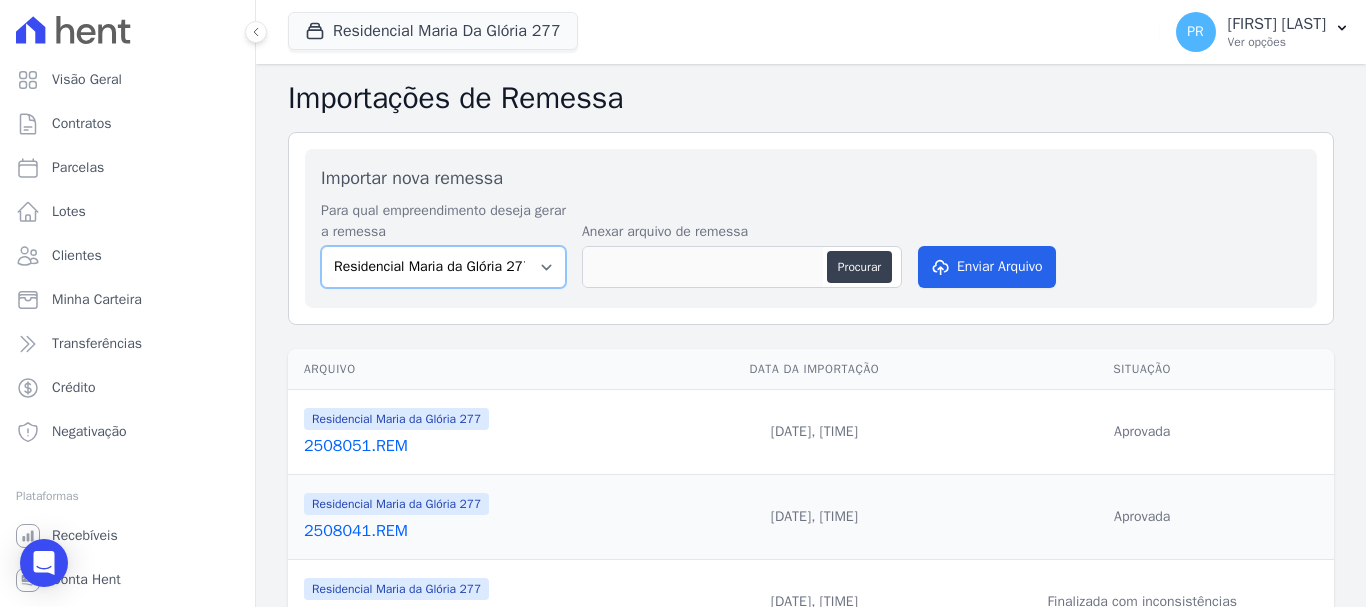 click on "Construtora Italiana
Residencial Maria da Glória 277
Residencial Maria da Glória 377
Residencial Petrópolis" at bounding box center [443, 267] 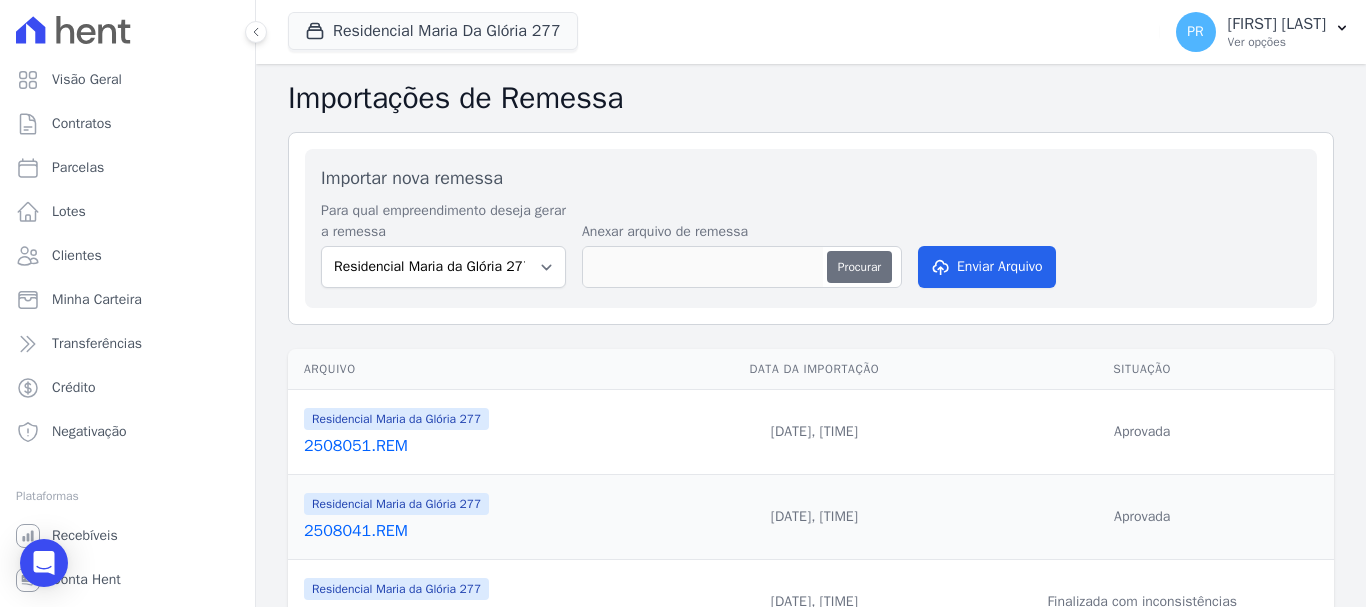 click on "Procurar" at bounding box center [859, 267] 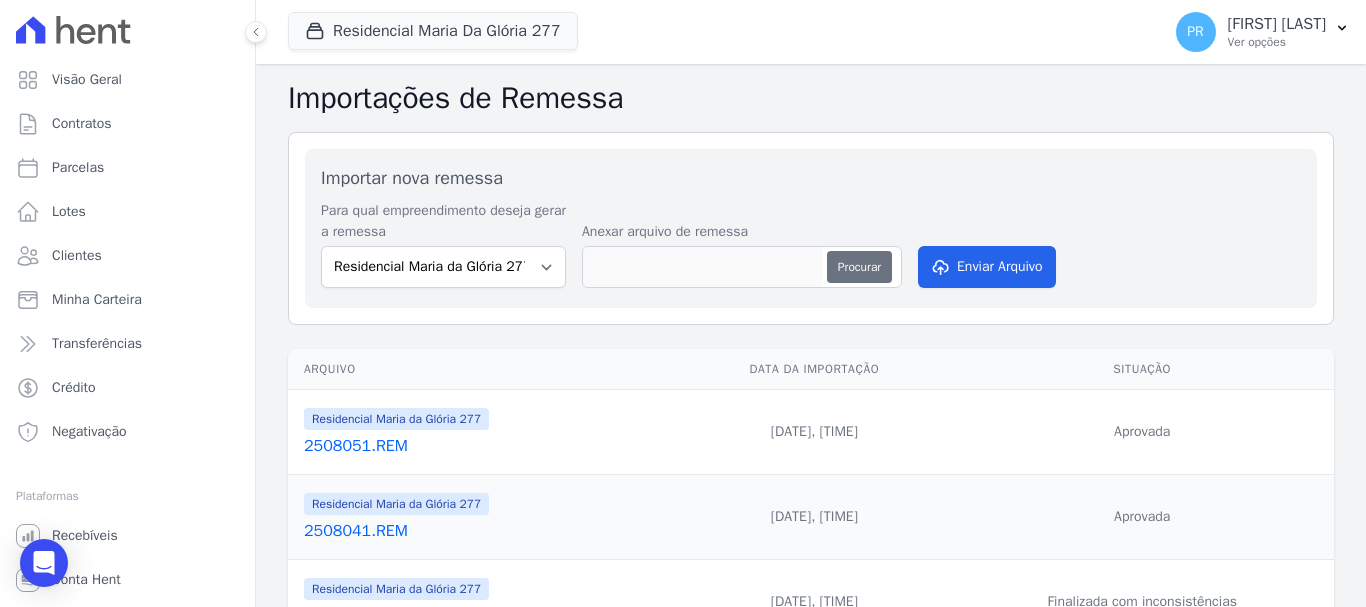 type on "2508061.REM" 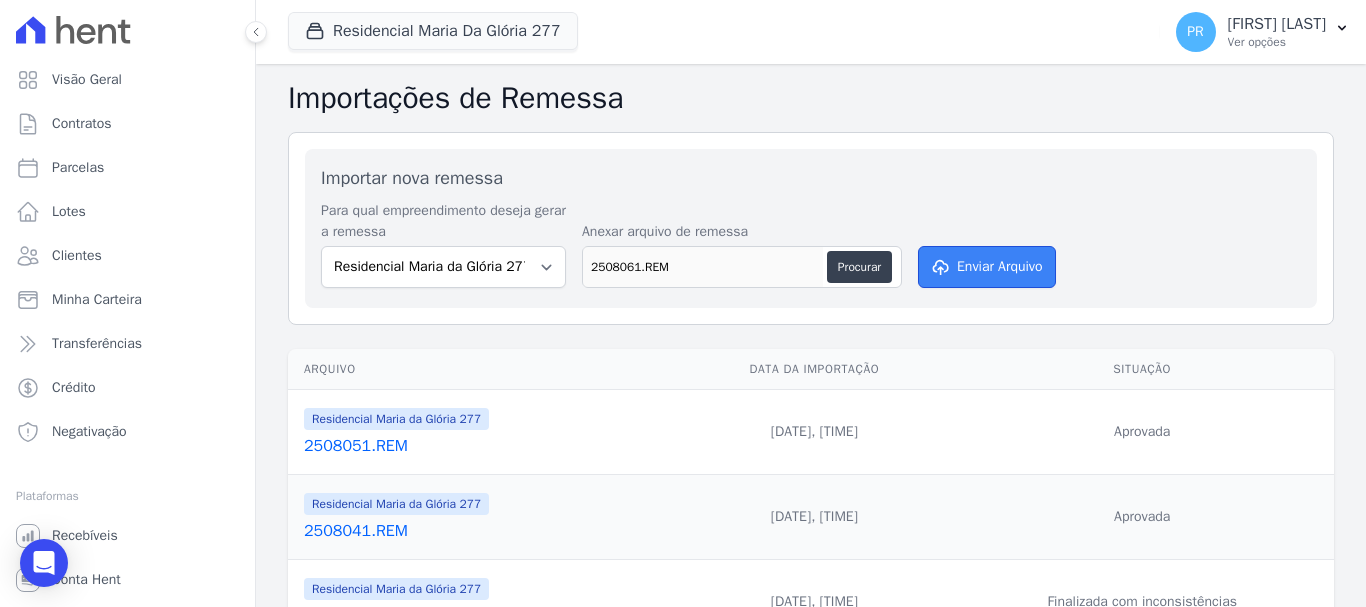 click on "Enviar Arquivo" at bounding box center [987, 267] 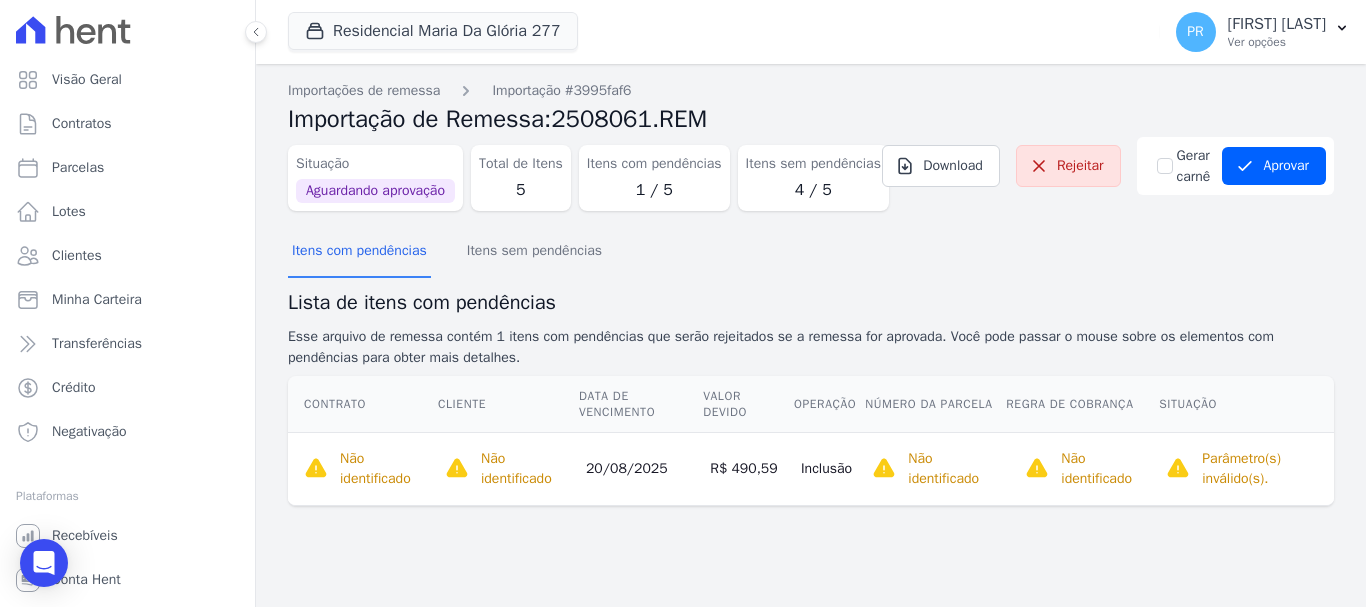 scroll, scrollTop: 0, scrollLeft: 0, axis: both 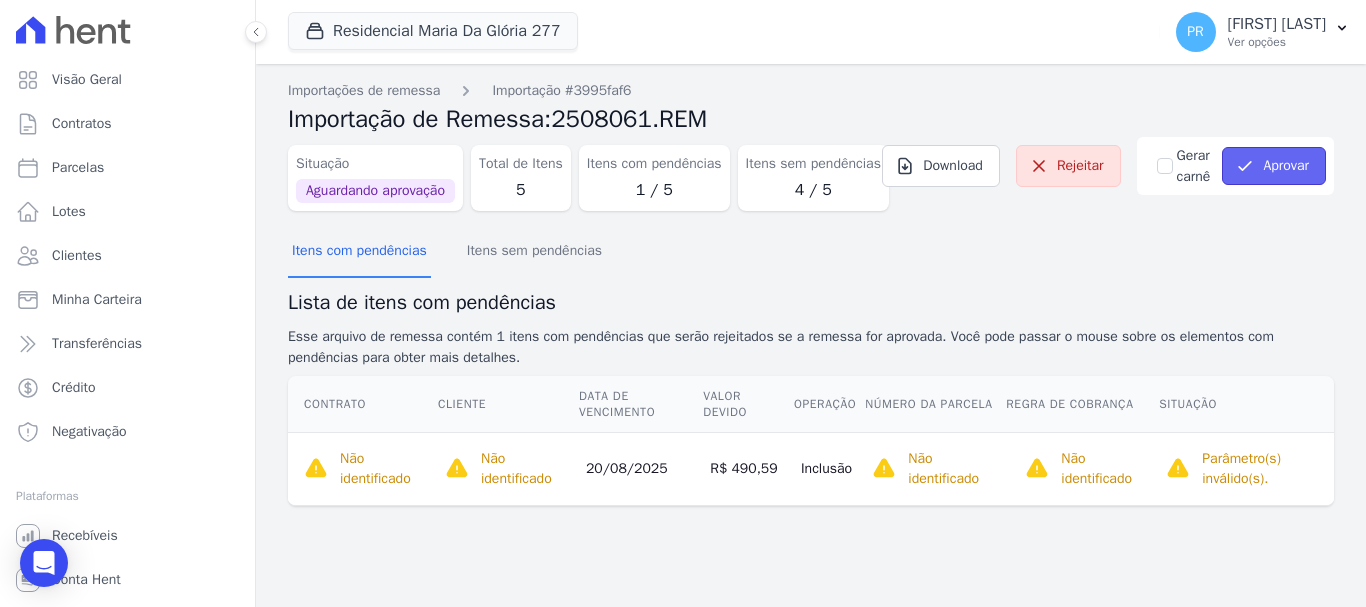 click on "Aprovar" at bounding box center [1274, 166] 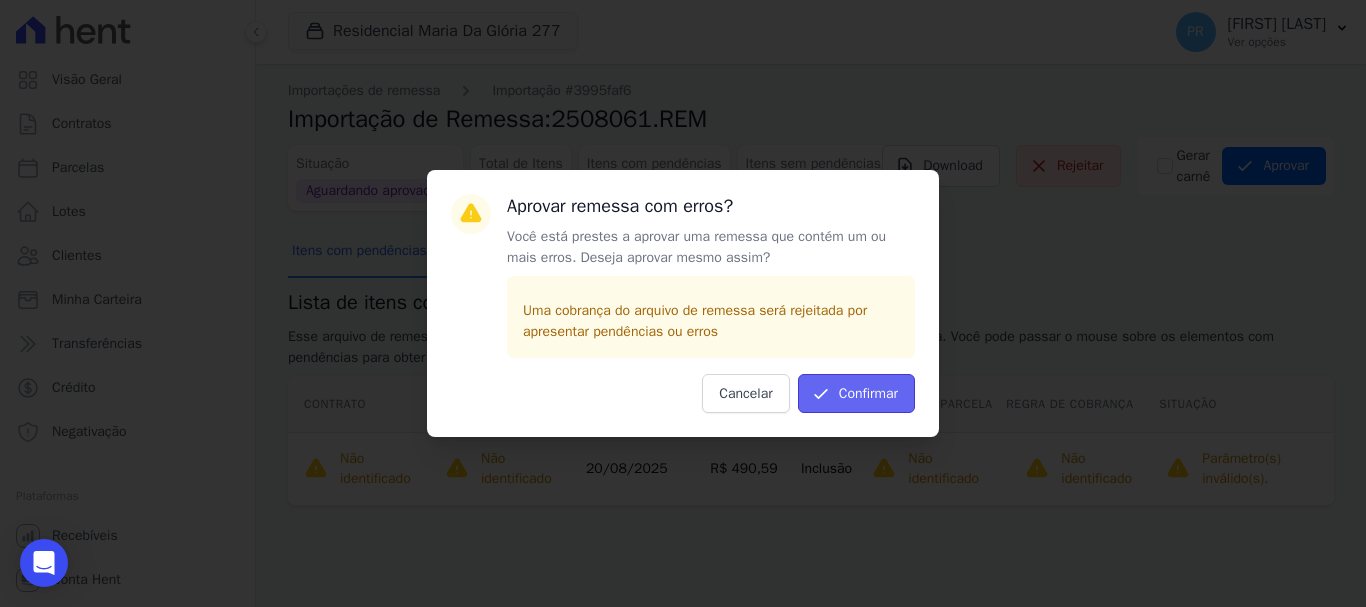 click on "Confirmar" at bounding box center (856, 393) 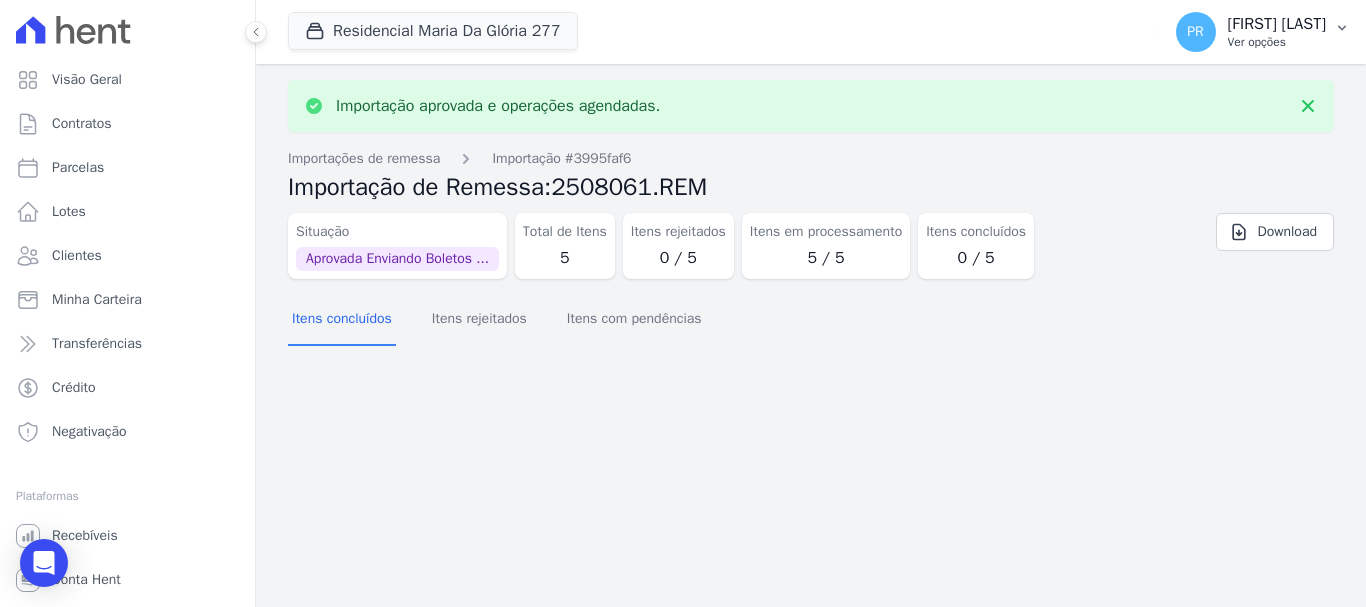 click on "Ver opções" at bounding box center (1277, 42) 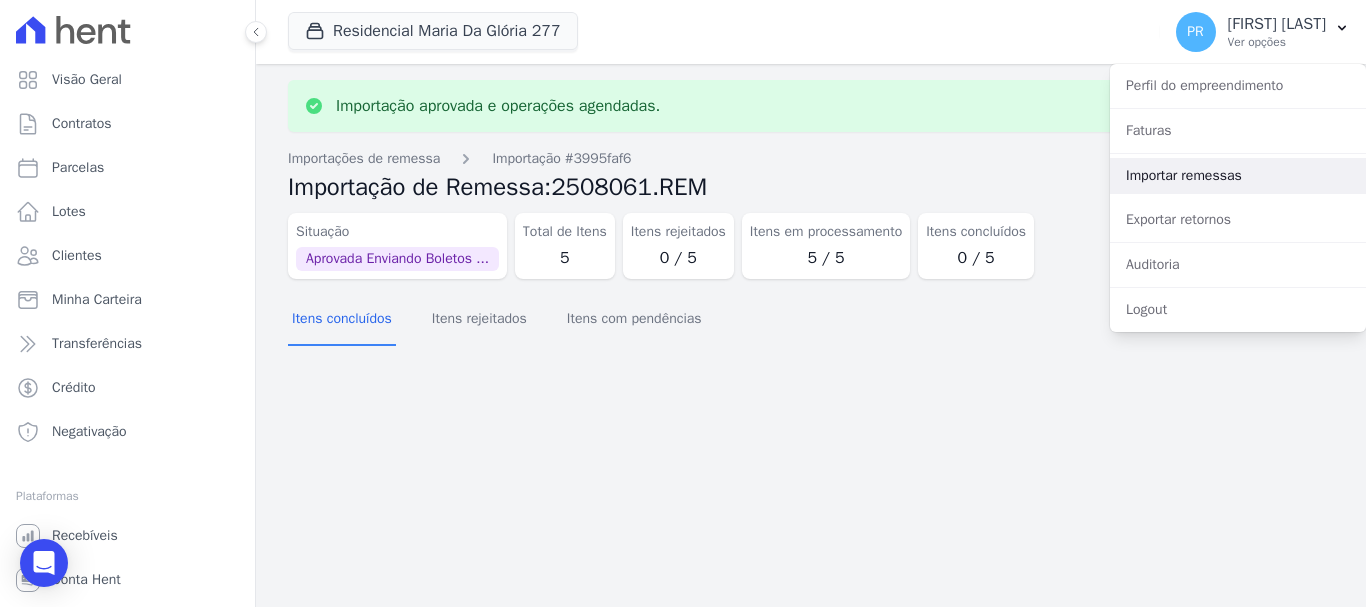 click on "Importar remessas" at bounding box center (1238, 176) 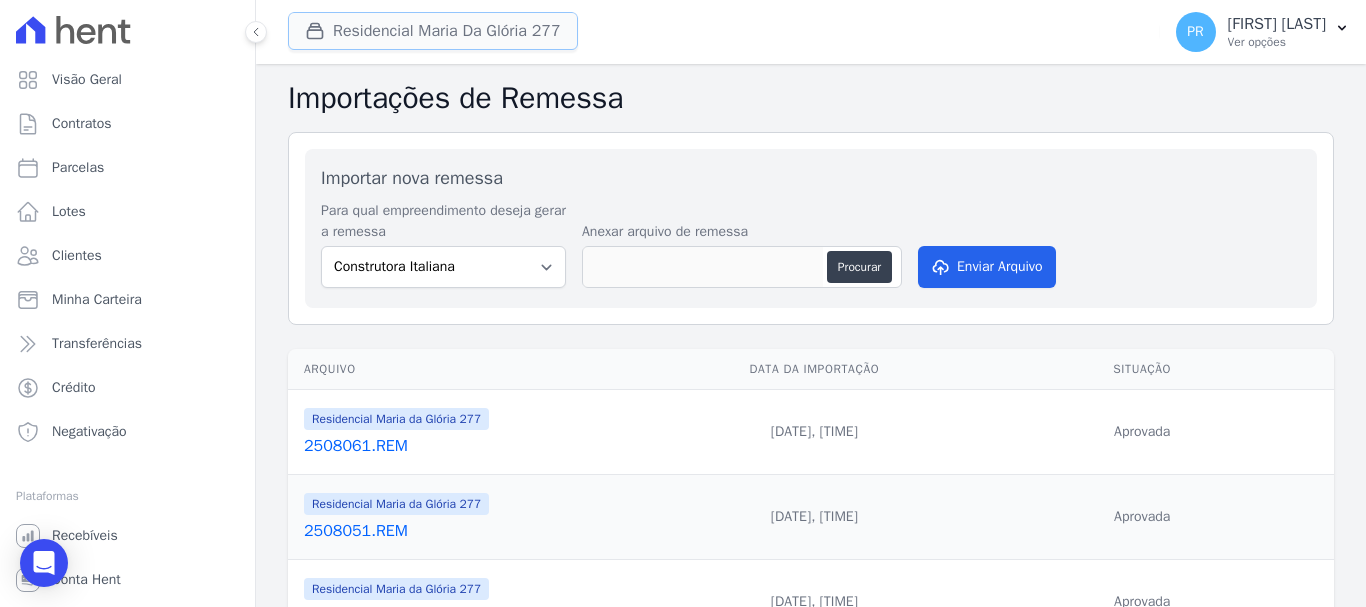 drag, startPoint x: 525, startPoint y: 46, endPoint x: 468, endPoint y: 102, distance: 79.9062 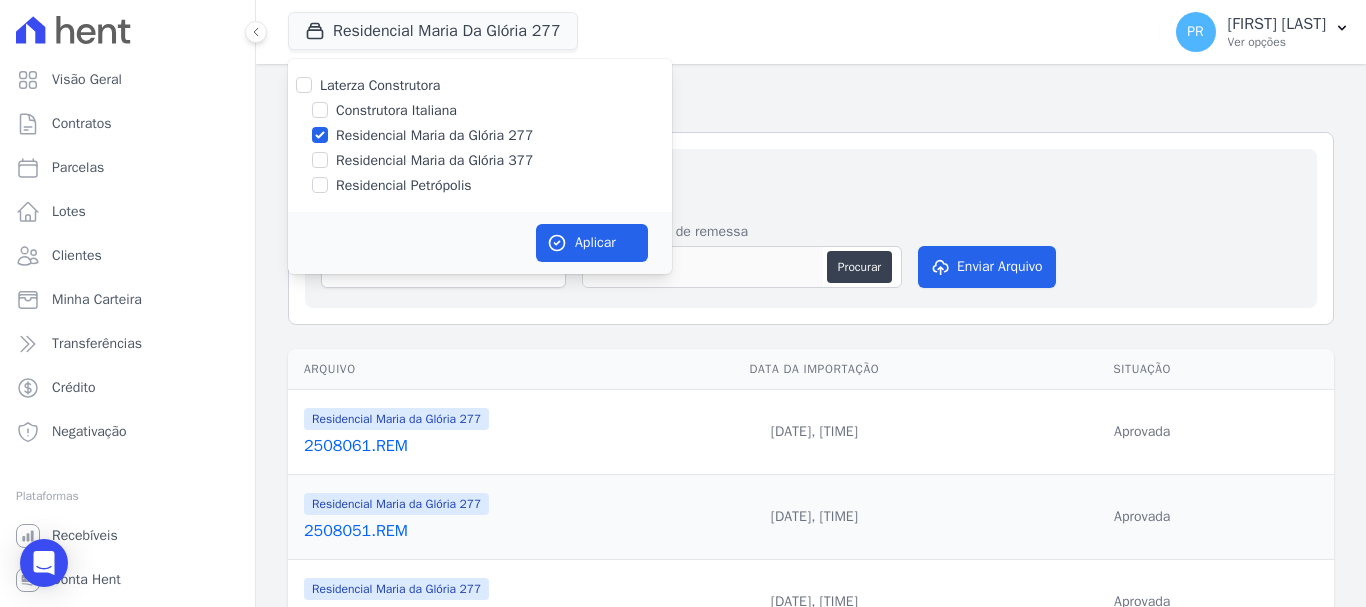 click on "Residencial Maria da Glória 277" at bounding box center (434, 135) 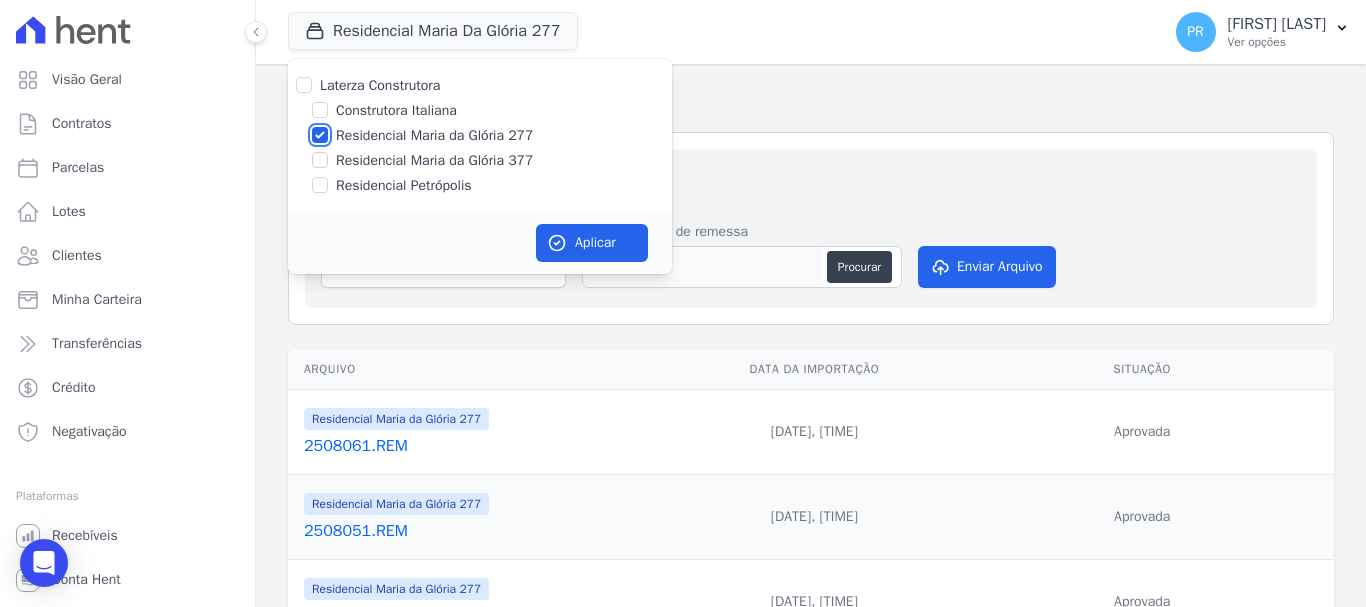 checkbox on "false" 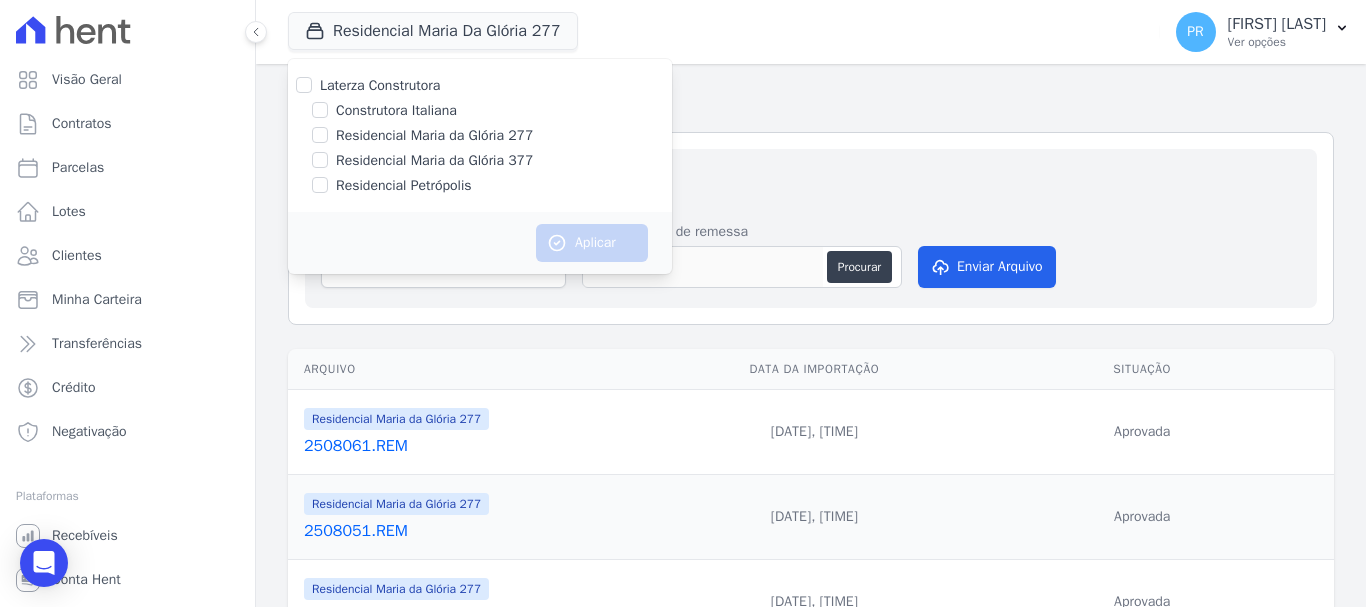 click on "Residencial Maria da Glória 377" at bounding box center (434, 160) 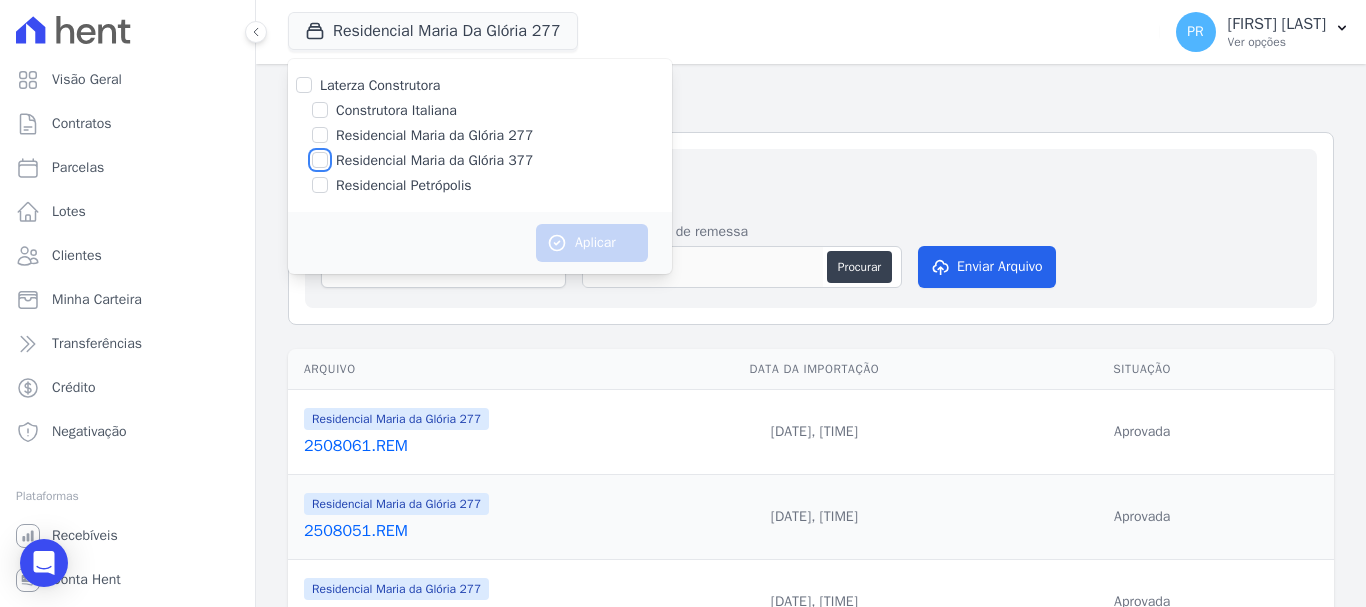 click on "Residencial Maria da Glória 377" at bounding box center (320, 160) 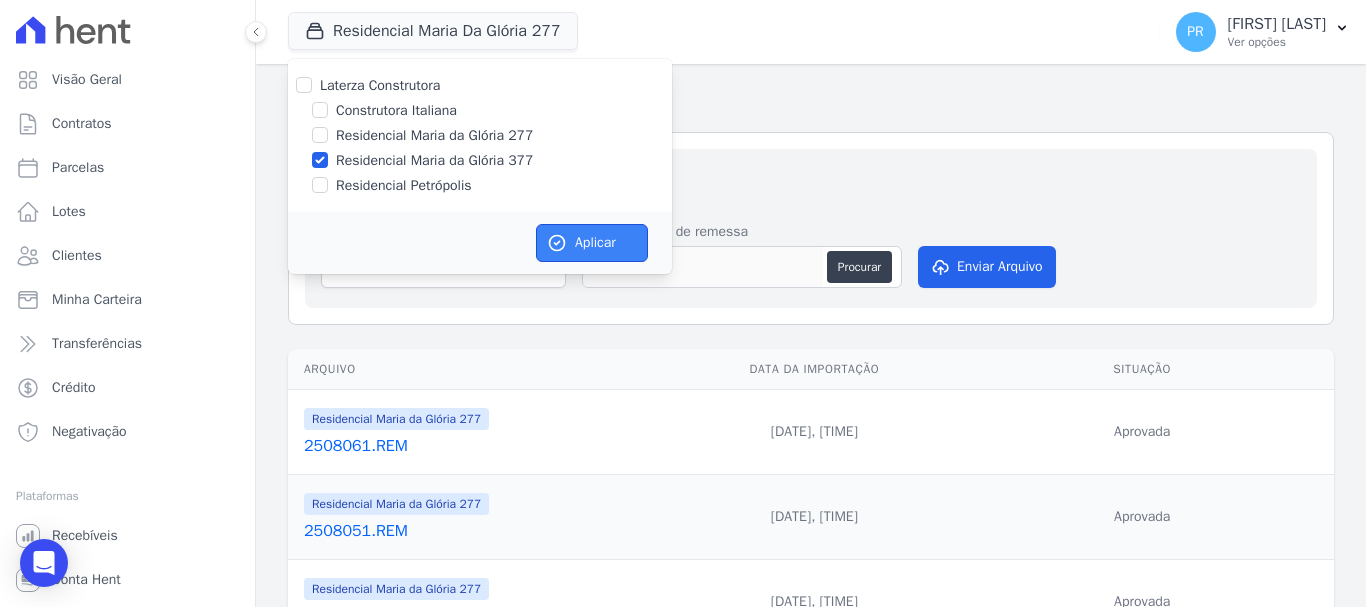 click on "Aplicar" at bounding box center (592, 243) 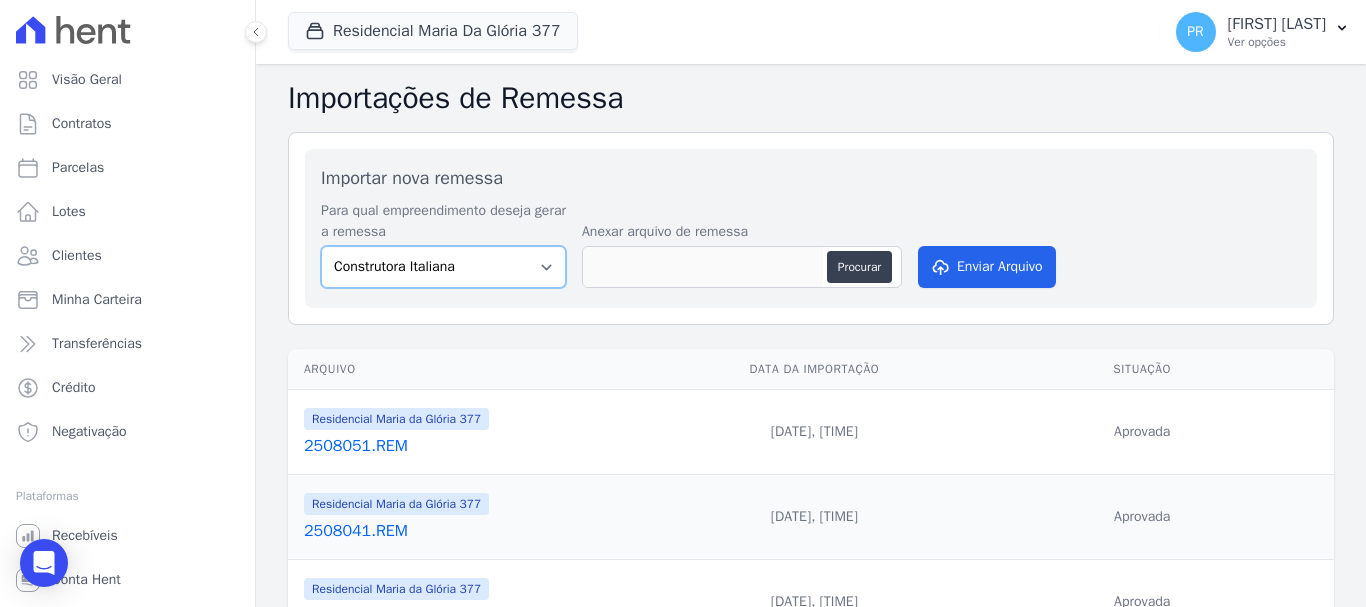click on "Construtora Italiana
Residencial Maria da Glória 277
Residencial Maria da Glória 377
Residencial Petrópolis" at bounding box center [443, 267] 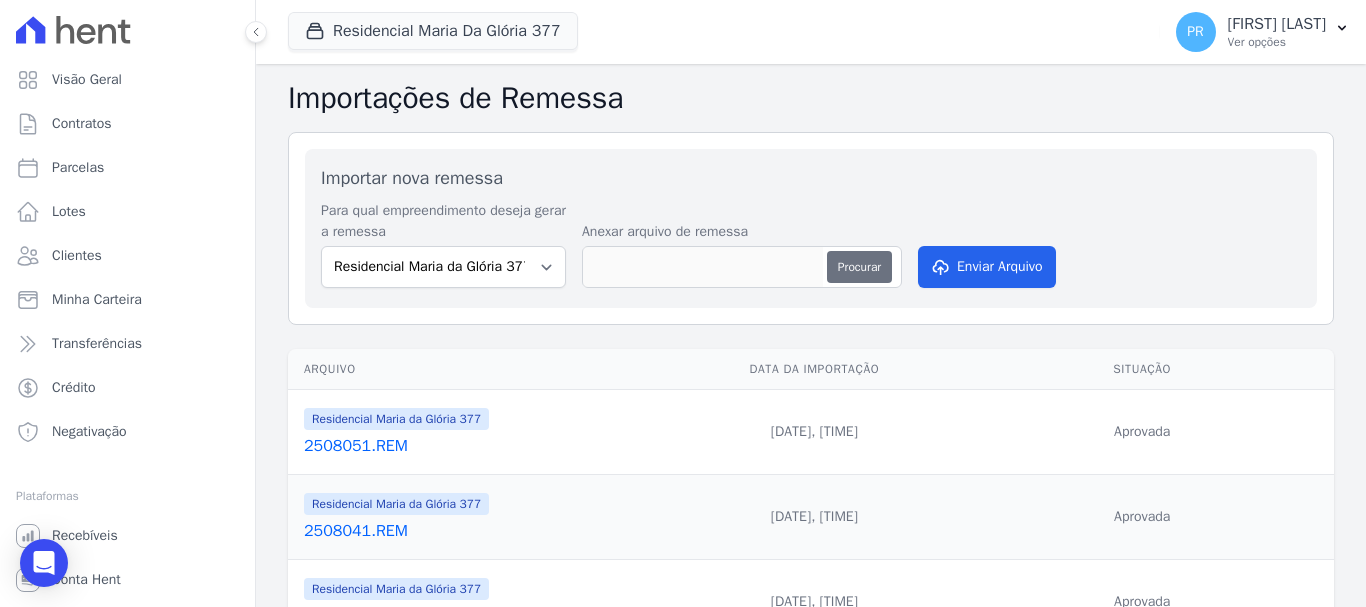 click on "Procurar" at bounding box center (859, 267) 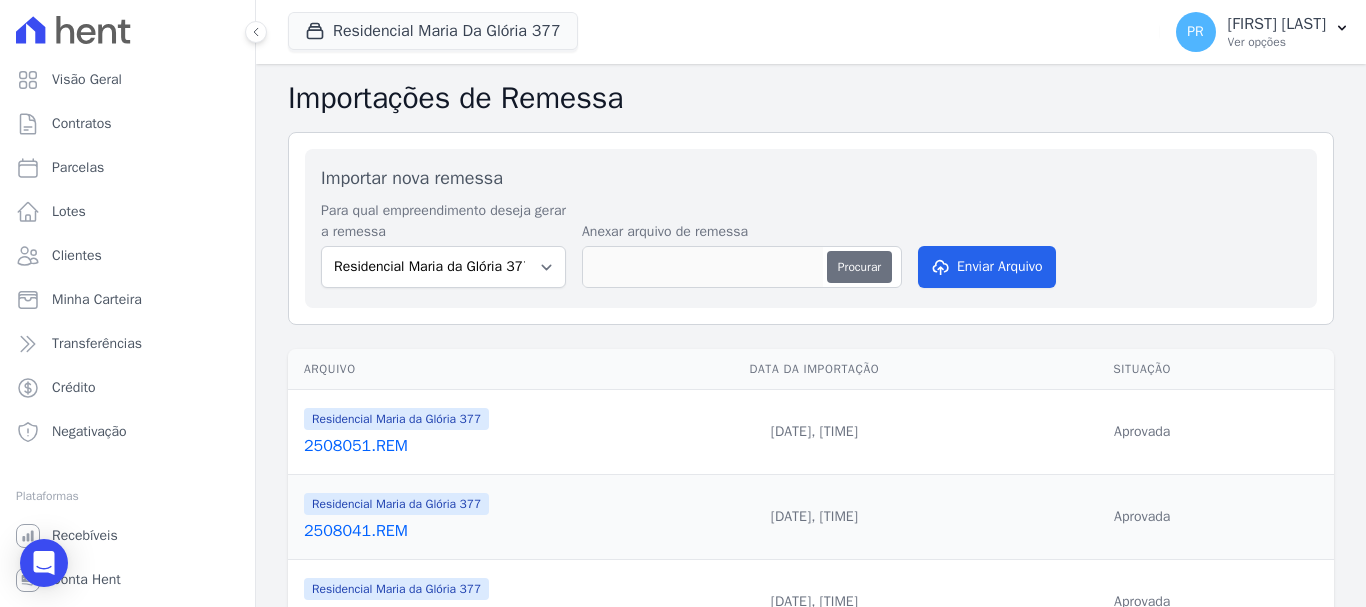 type on "2508061.REM" 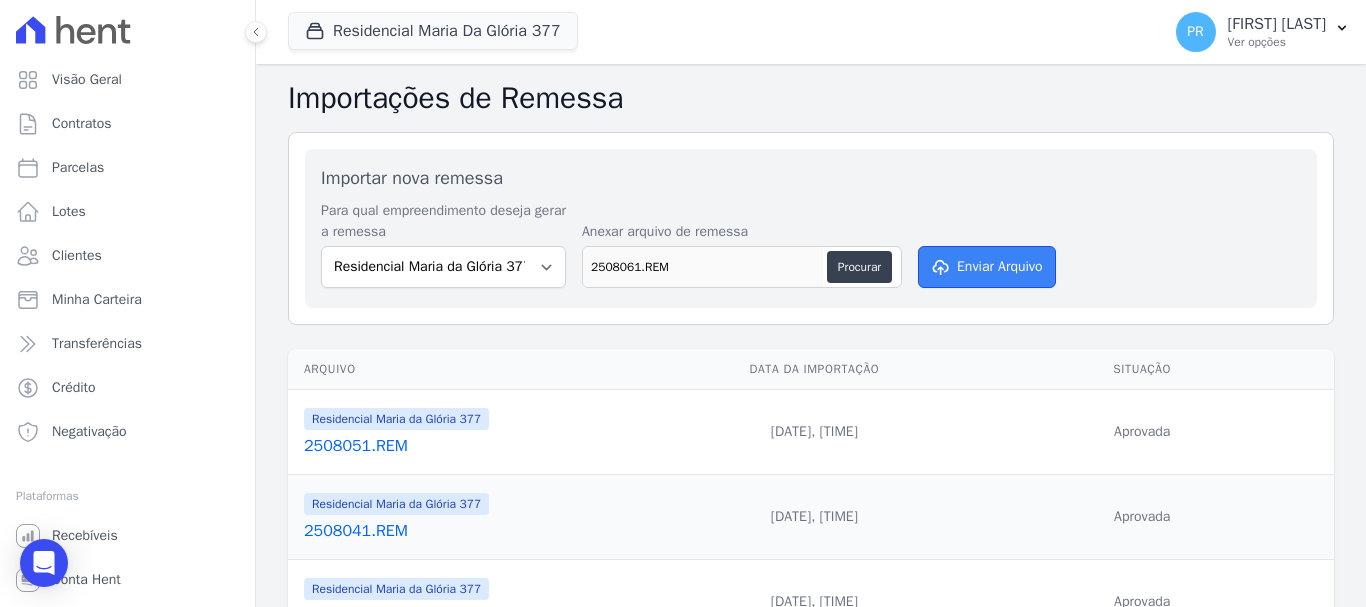click on "Enviar Arquivo" at bounding box center (987, 267) 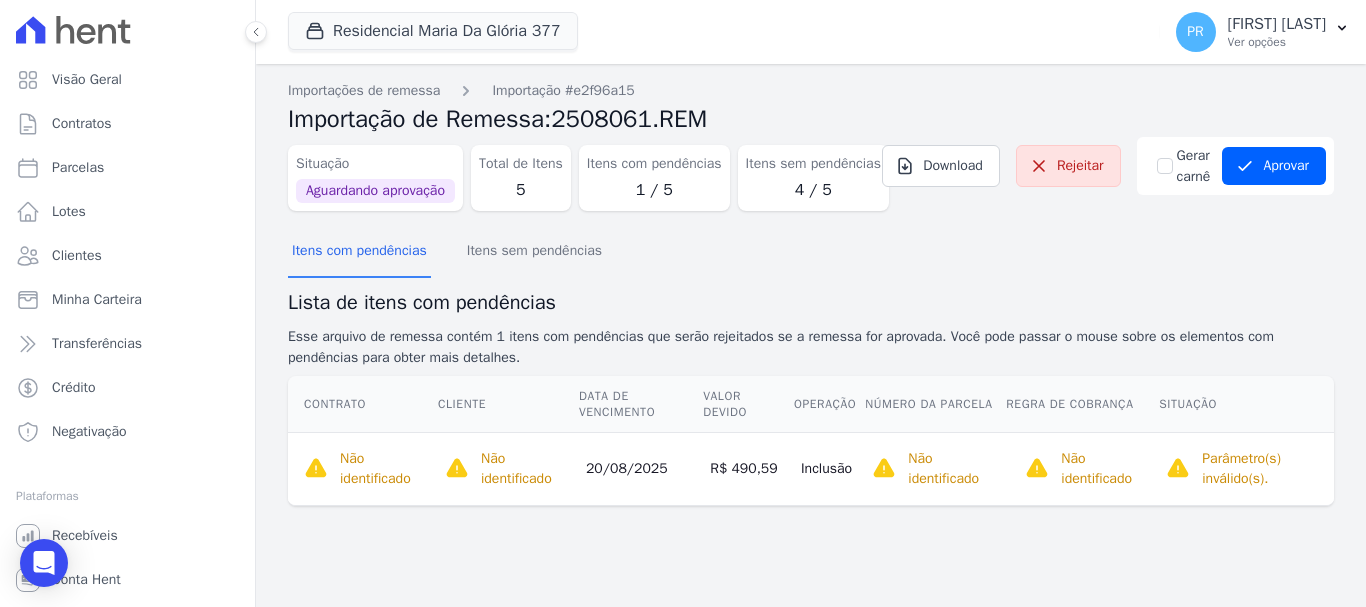 scroll, scrollTop: 0, scrollLeft: 0, axis: both 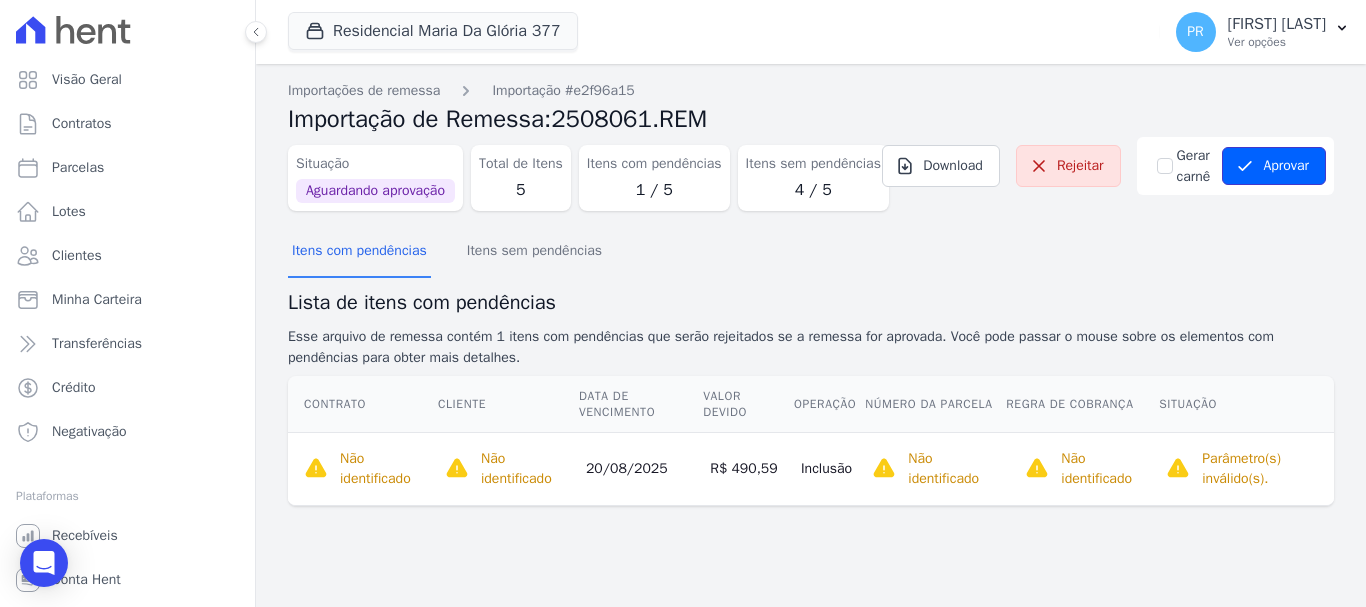 click on "Aprovar" at bounding box center [1274, 166] 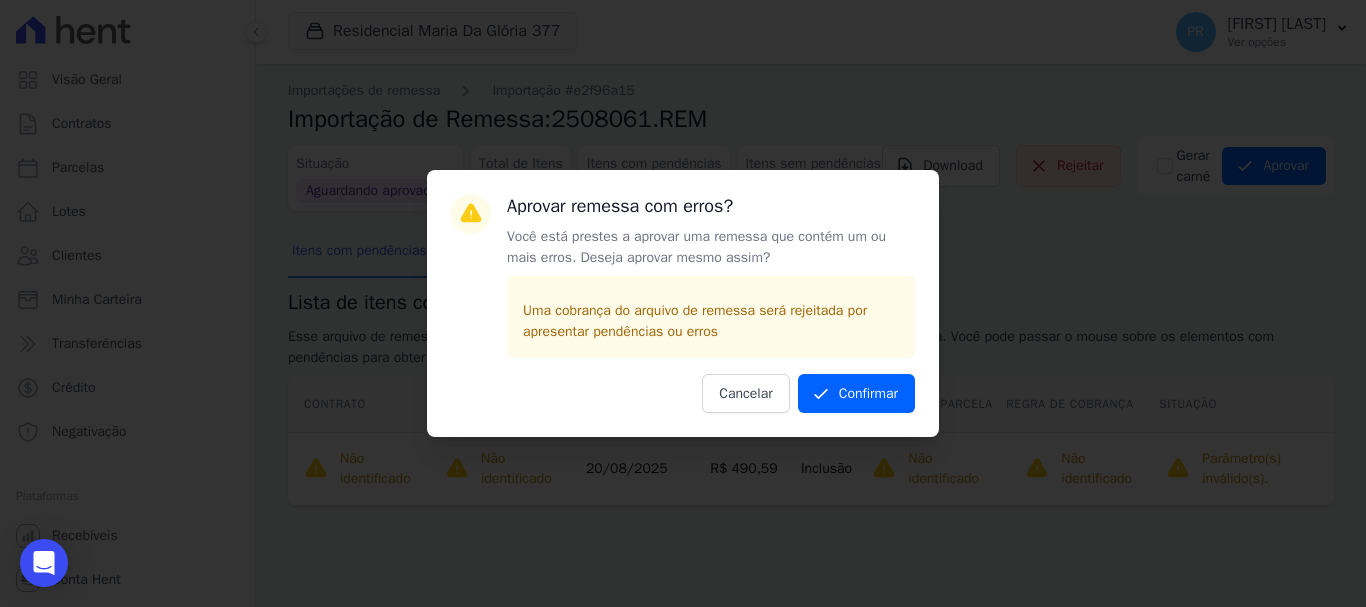 click on "Aprovar remessa com erros?
Você está prestes a aprovar uma remessa que contém um ou mais erros. Deseja aprovar mesmo assim?
Uma cobrança do arquivo de remessa será rejeitada por apresentar pendências ou erros
Confirmar
Cancelar" at bounding box center (683, 303) 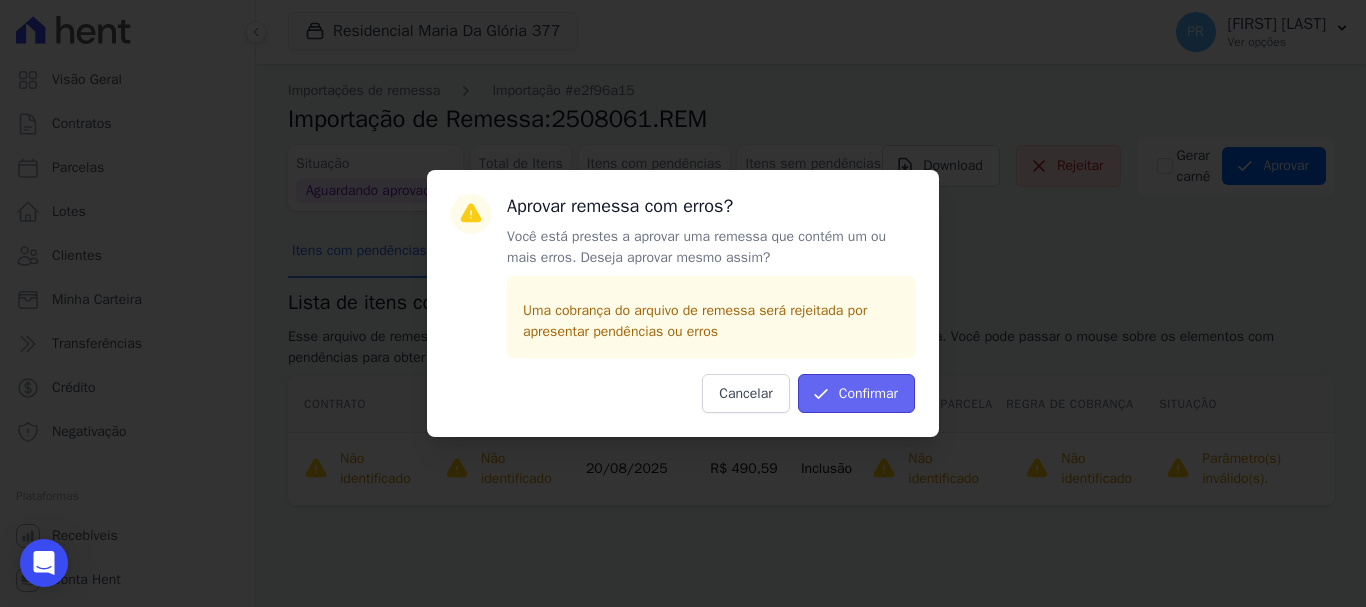 click on "Confirmar" at bounding box center (856, 393) 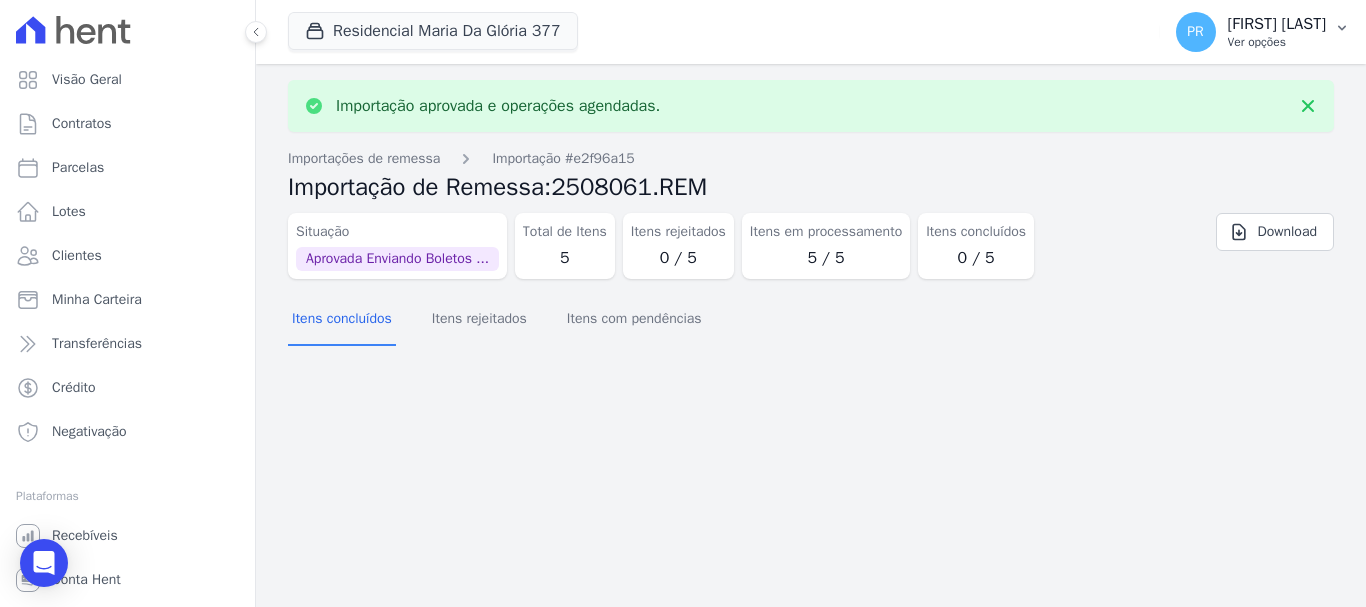 click on "[STATE]
[FIRST] [LAST]
Ver opções" at bounding box center [1251, 32] 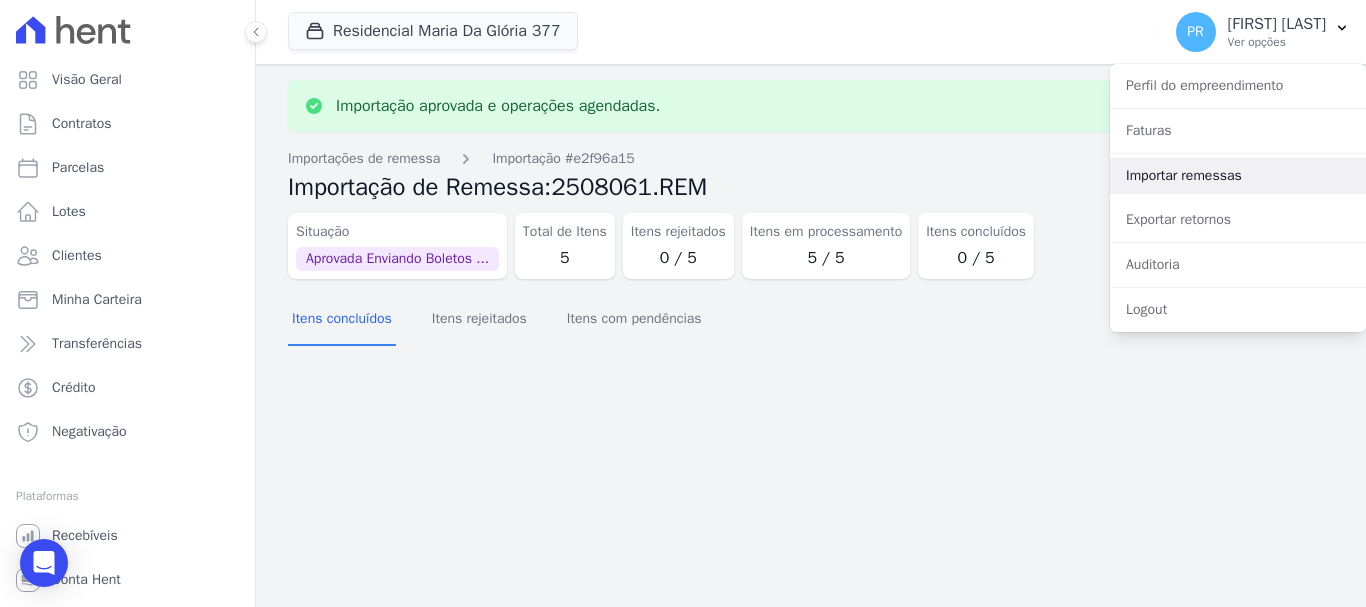 click on "Importar remessas" at bounding box center [1238, 176] 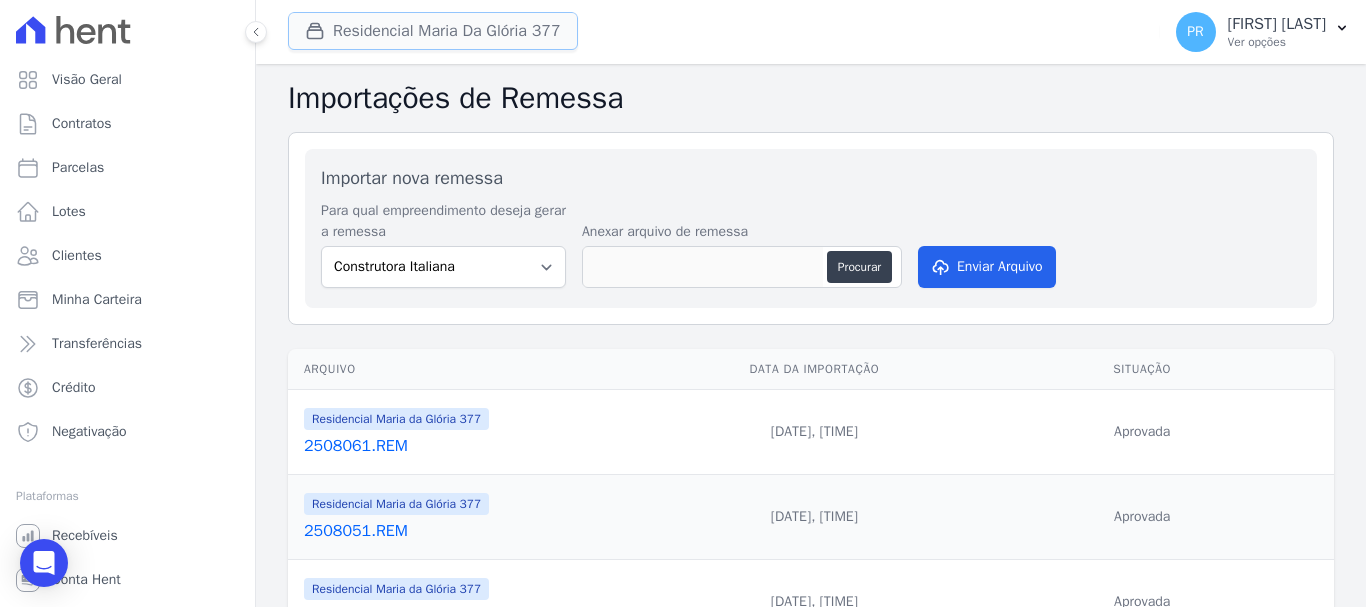 click on "Residencial Maria Da Glória 377" at bounding box center [433, 31] 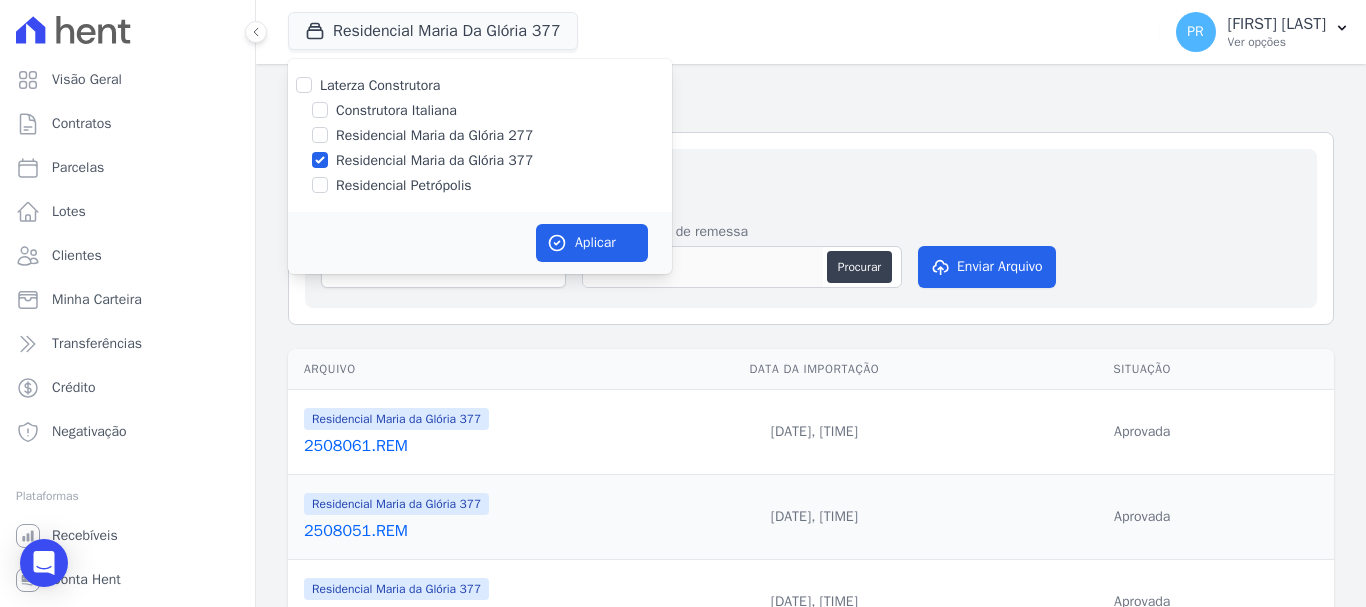 click on "Residencial Maria da Glória 377" at bounding box center (434, 160) 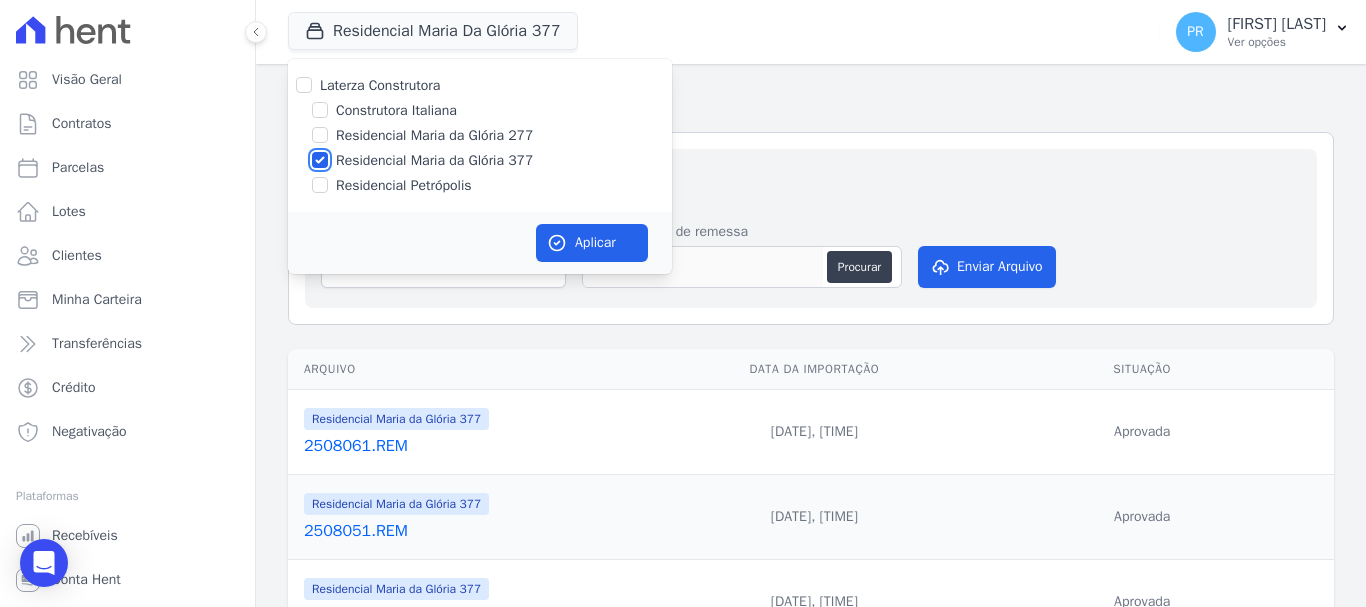 checkbox on "false" 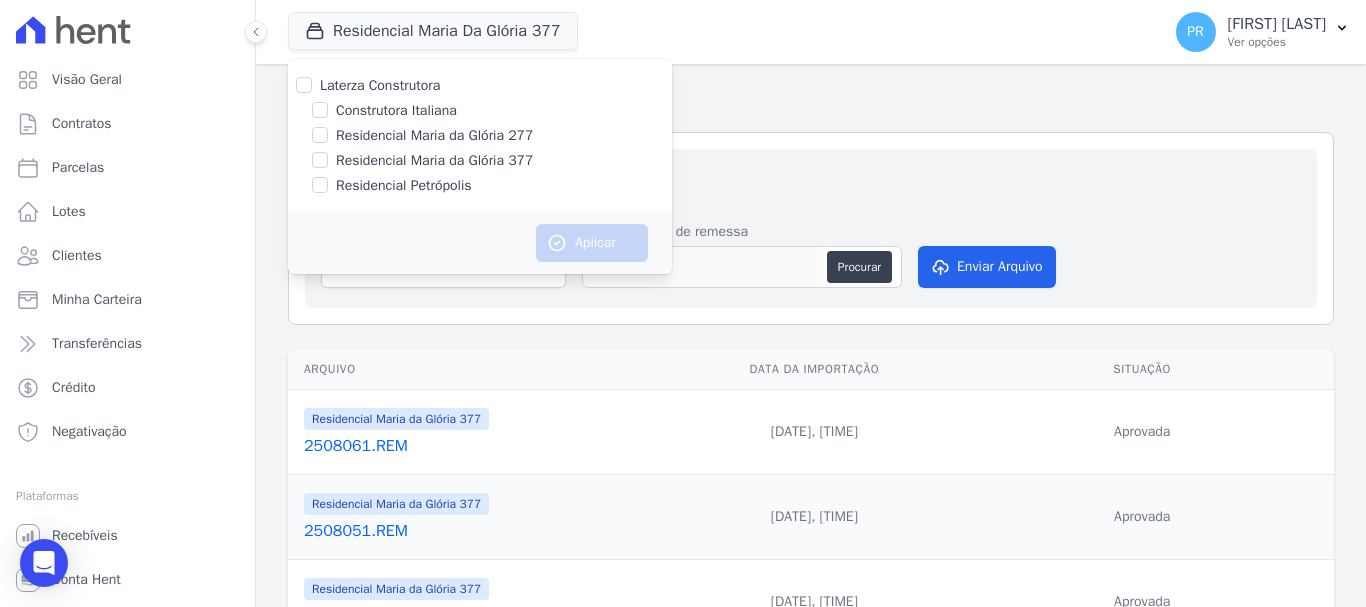 click on "Residencial Petrópolis" at bounding box center [404, 185] 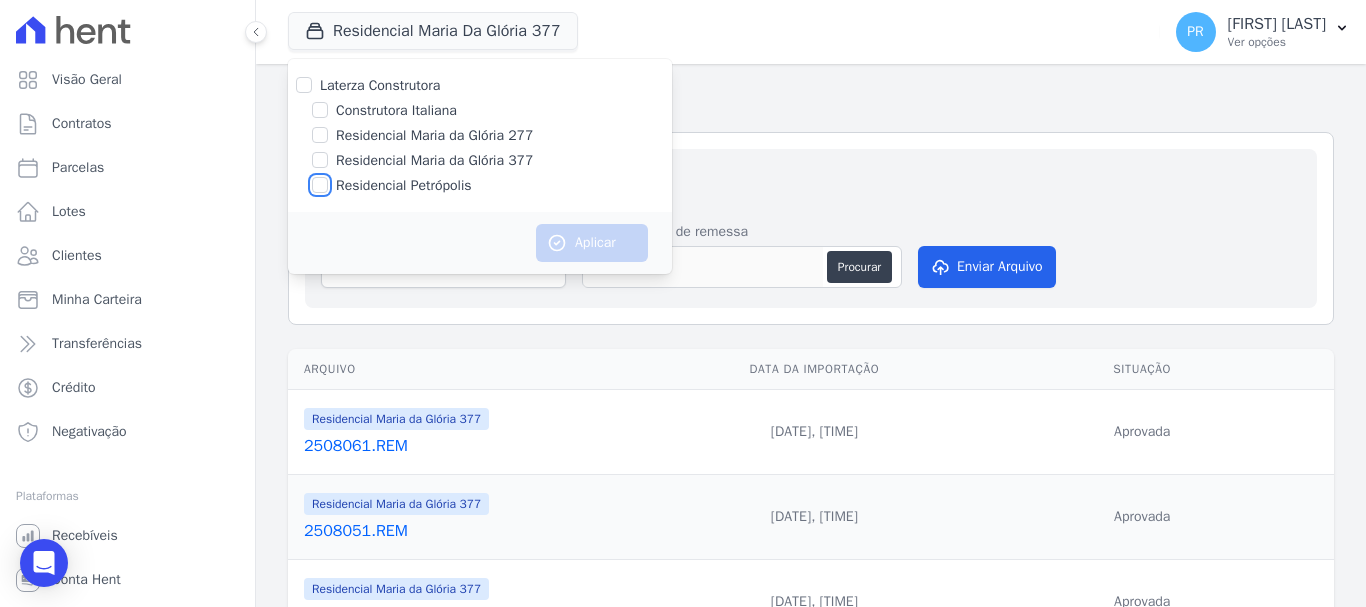 checkbox on "true" 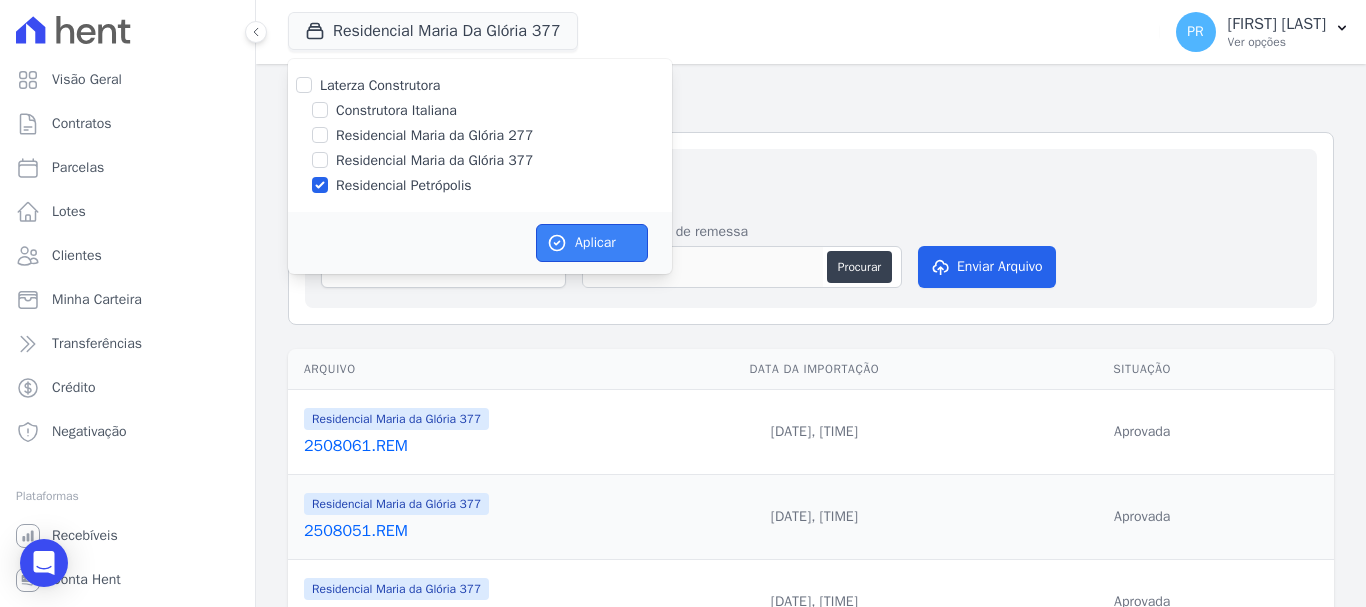 click on "Aplicar" at bounding box center (592, 243) 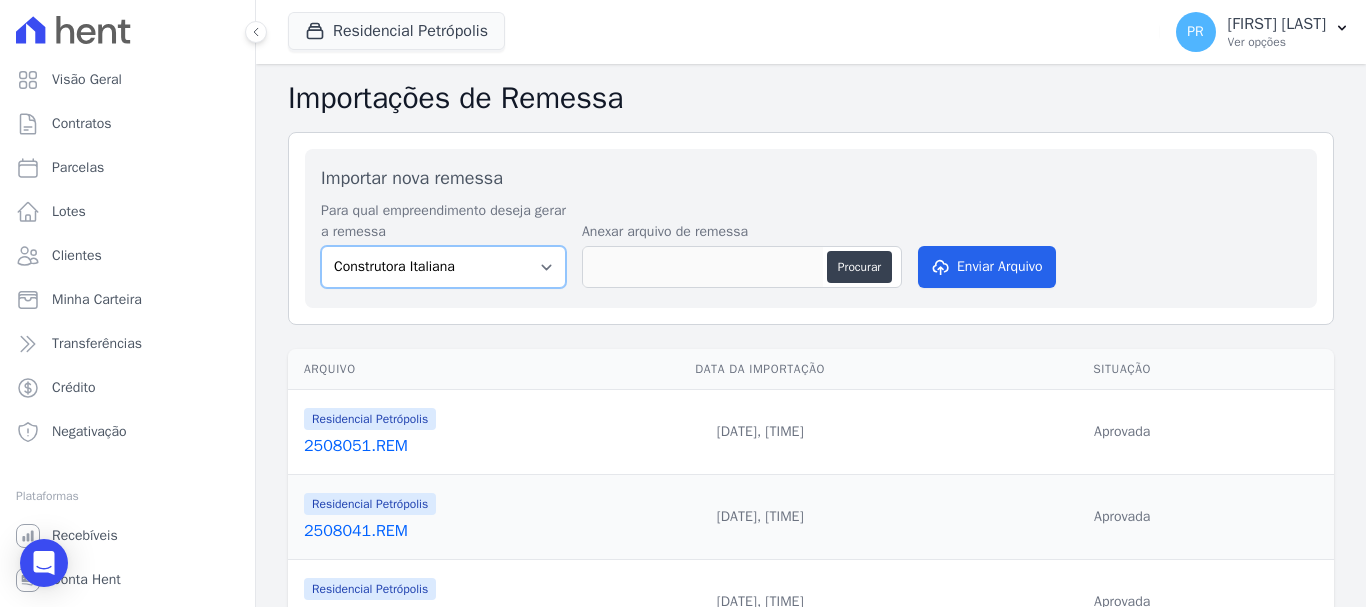 click on "Construtora Italiana
Residencial Maria da Glória 277
Residencial Maria da Glória 377
Residencial Petrópolis" at bounding box center [443, 267] 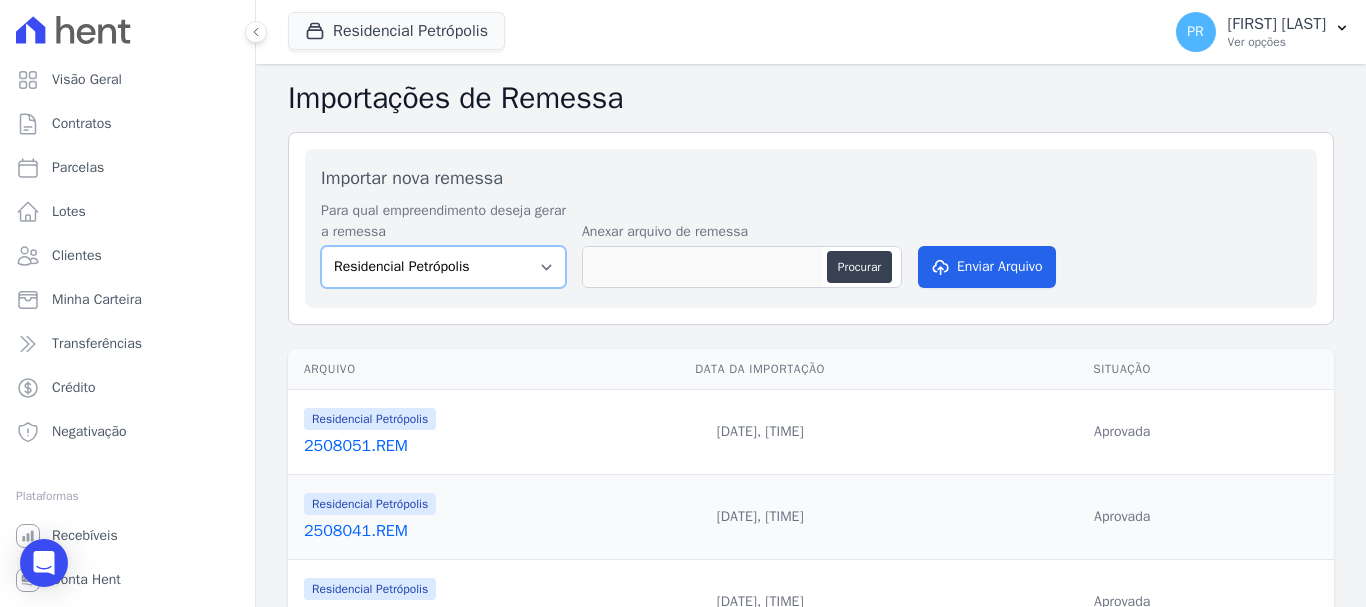 click on "Construtora Italiana
Residencial Maria da Glória 277
Residencial Maria da Glória 377
Residencial Petrópolis" at bounding box center (443, 267) 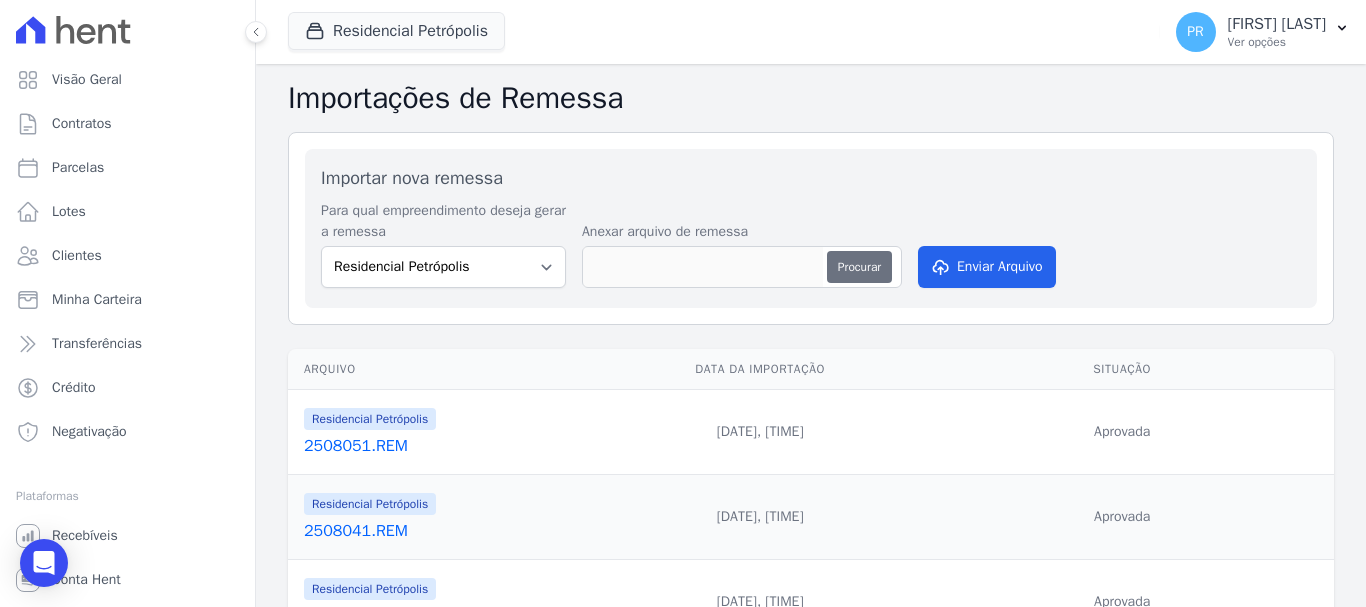 click on "Procurar" at bounding box center (859, 267) 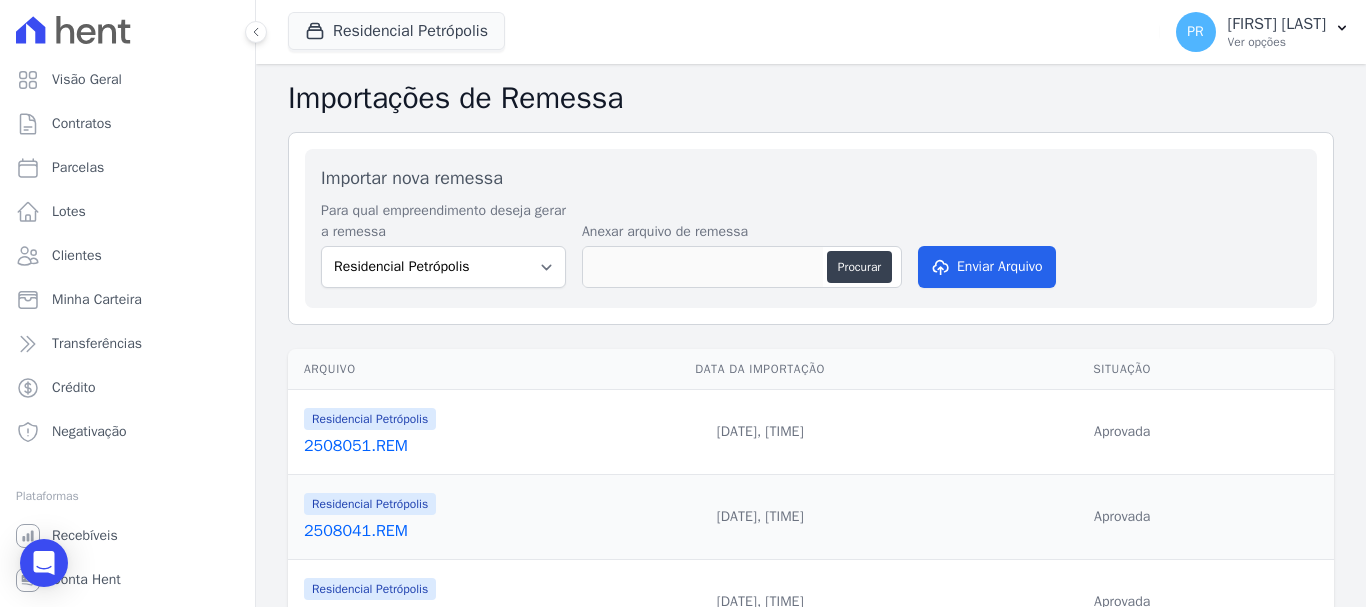 type on "2508061.REM" 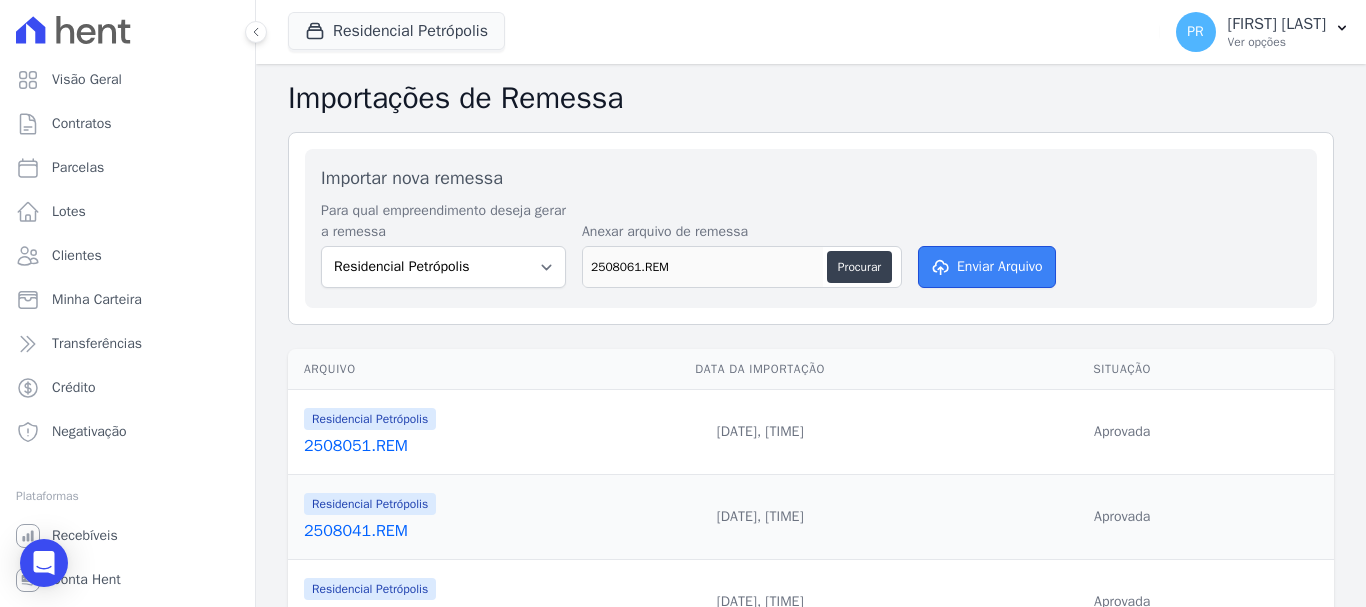 click on "Enviar Arquivo" at bounding box center (987, 267) 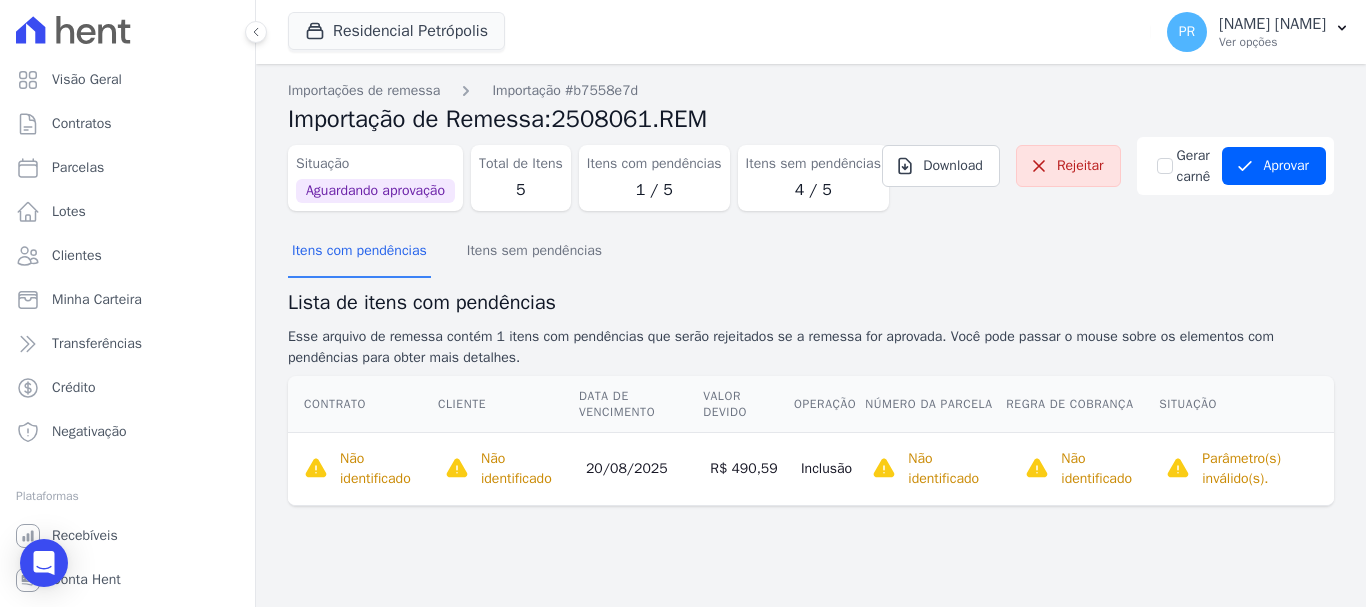 scroll, scrollTop: 0, scrollLeft: 0, axis: both 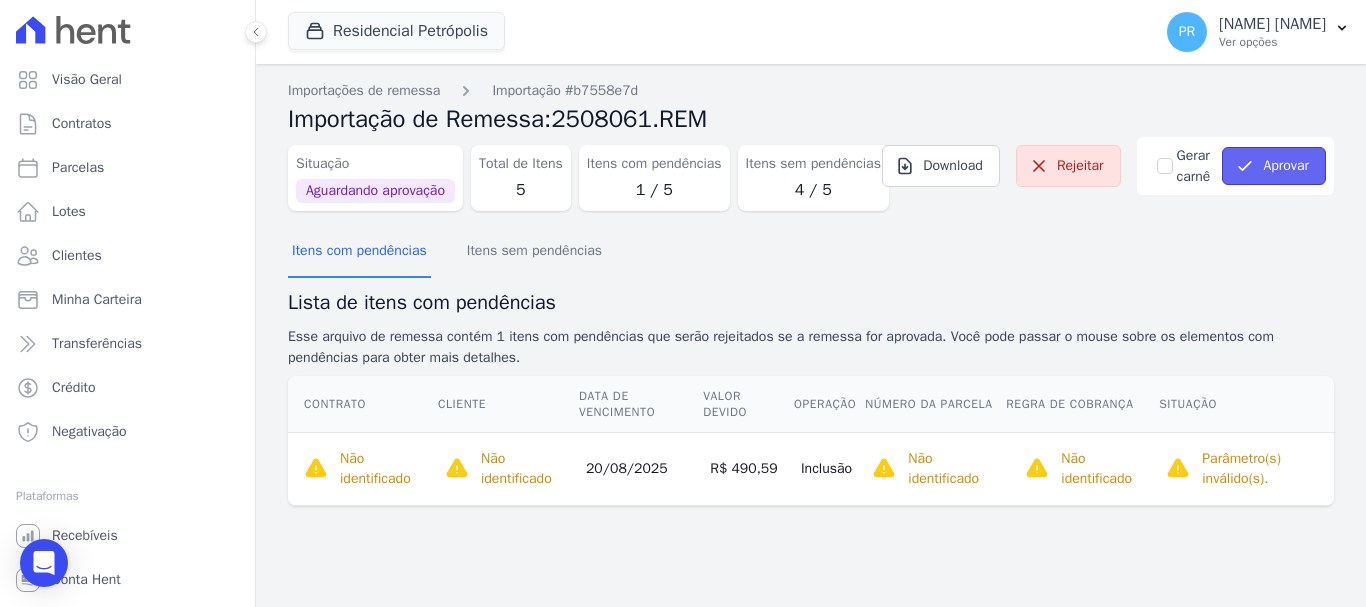 click on "Aprovar" at bounding box center [1274, 166] 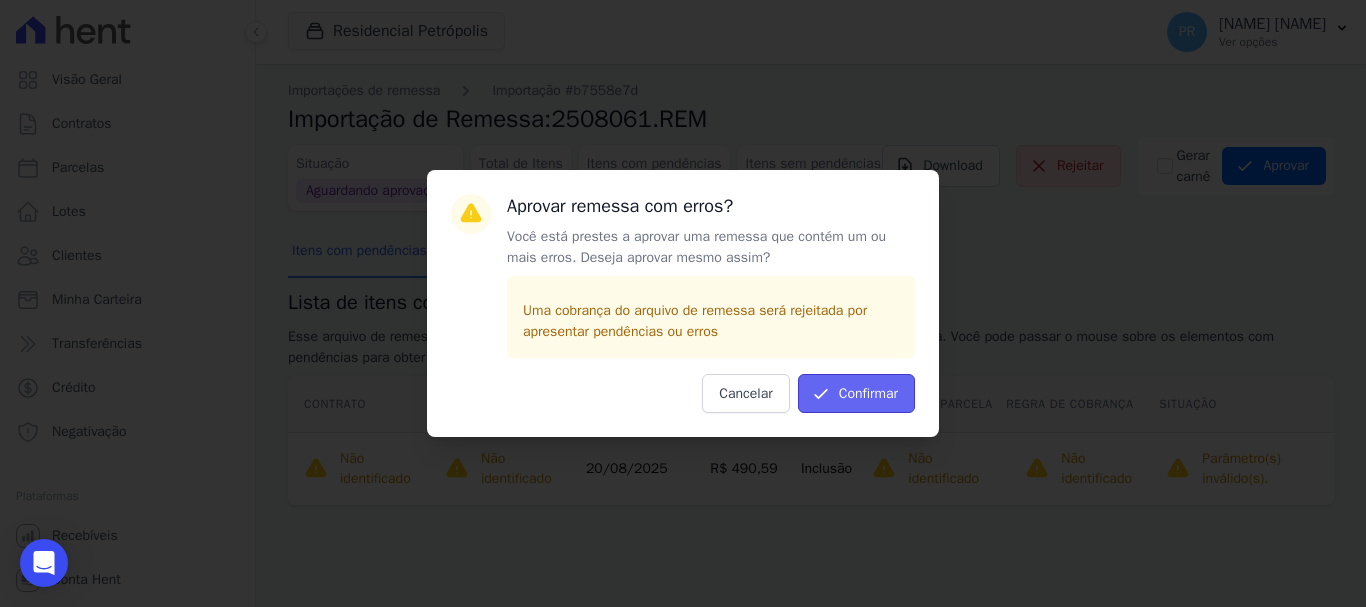 click on "Confirmar" at bounding box center (856, 393) 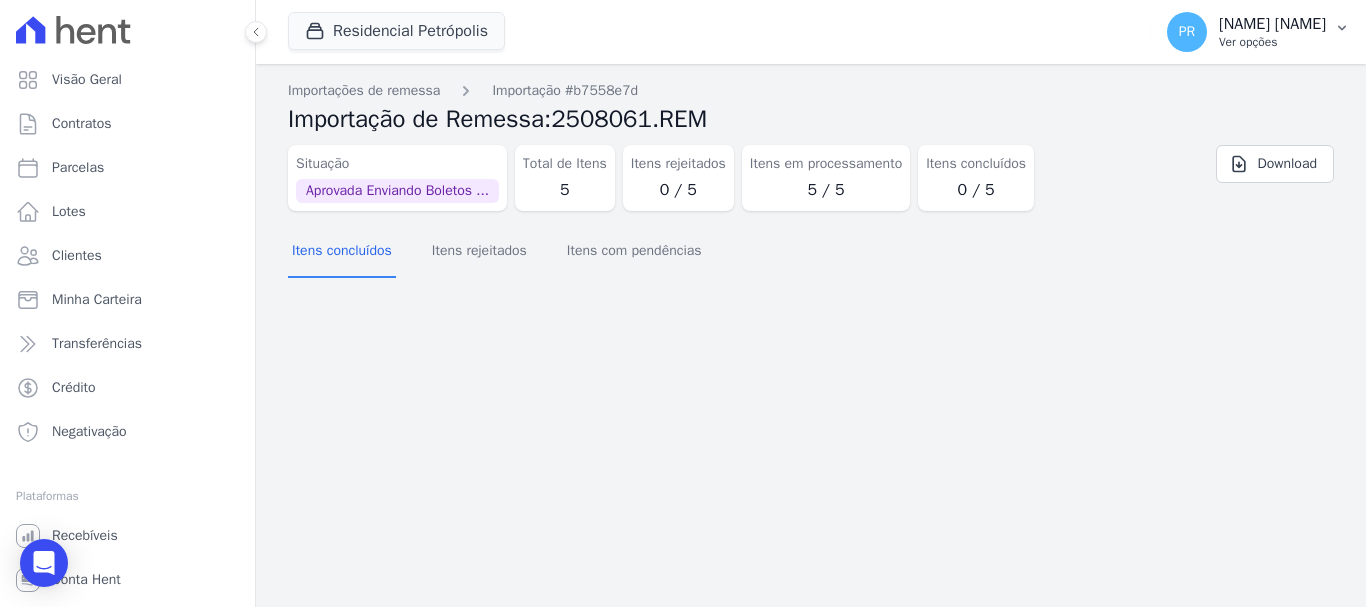 click on "Ver opções" at bounding box center (1272, 42) 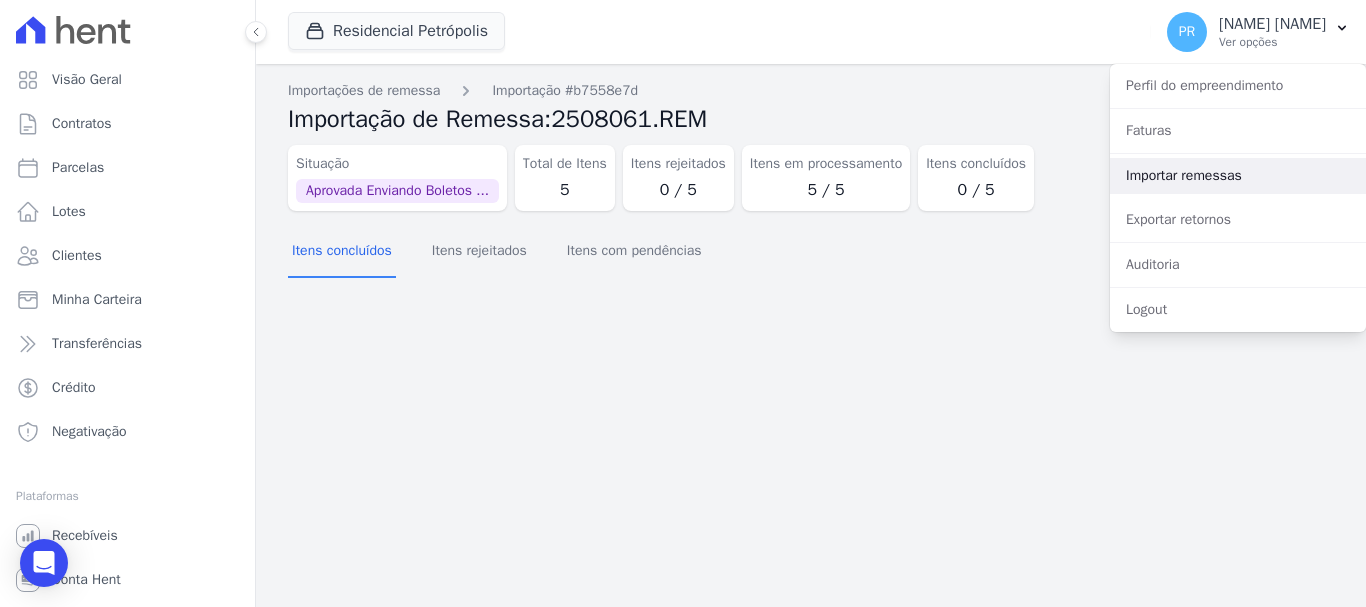 click on "Importar remessas" at bounding box center (1238, 176) 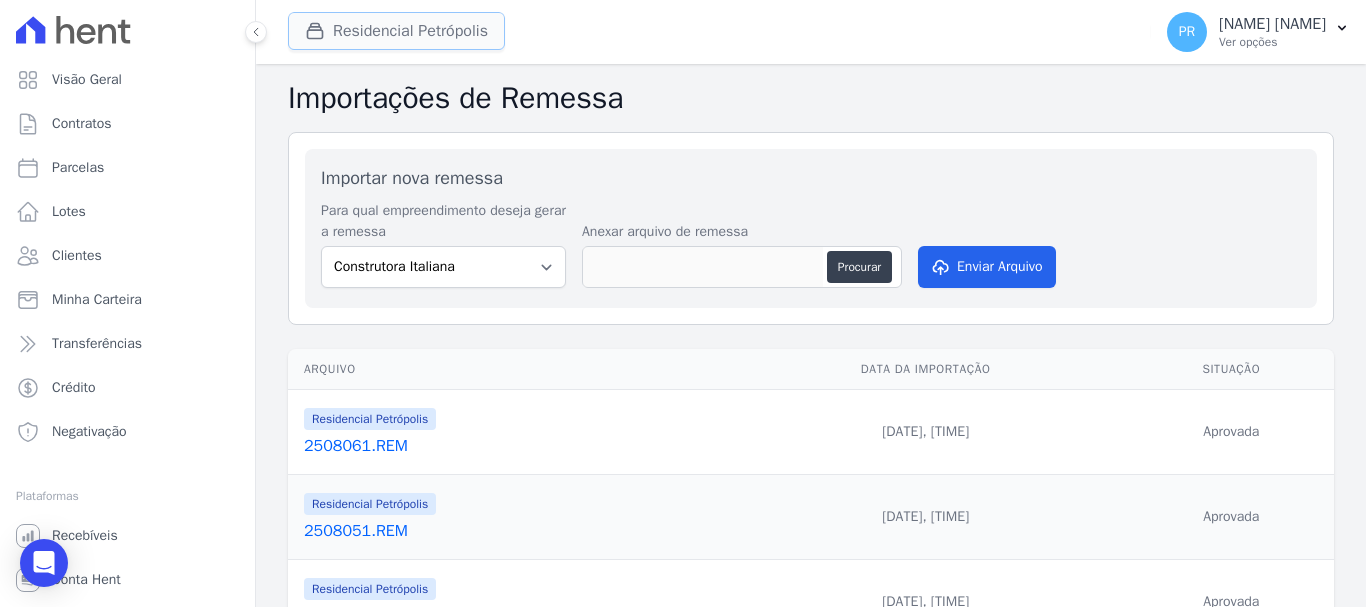 click on "Residencial Petrópolis" at bounding box center (396, 31) 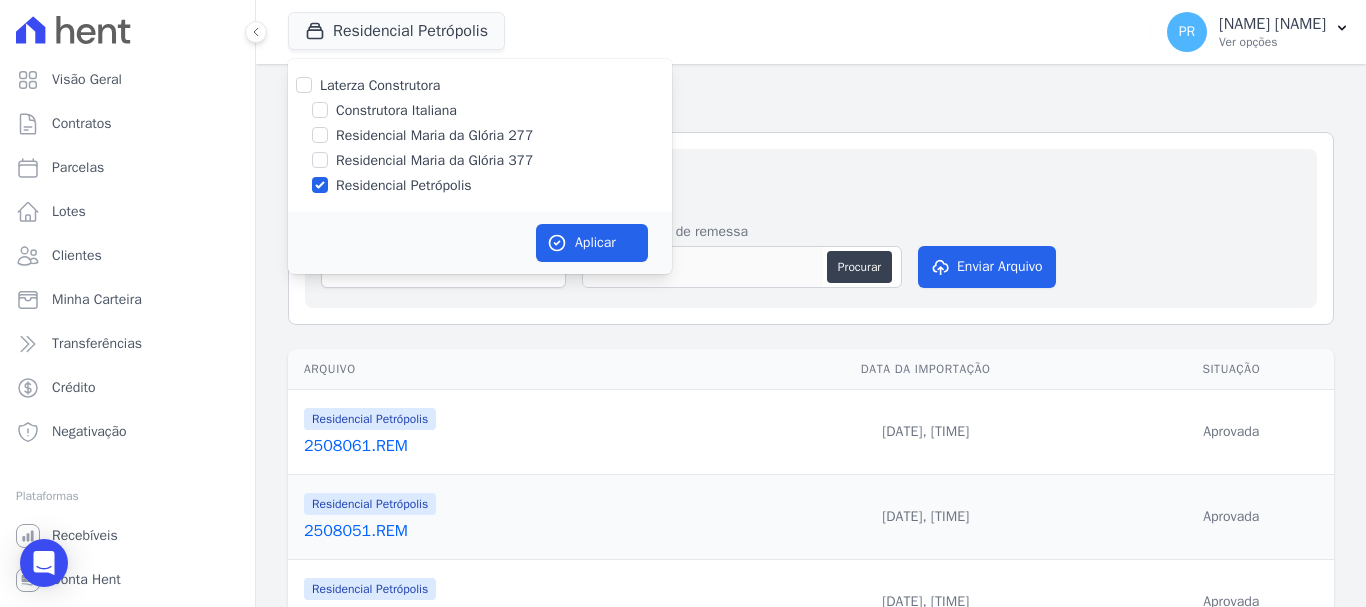 click on "Laterza Construtora" at bounding box center (380, 85) 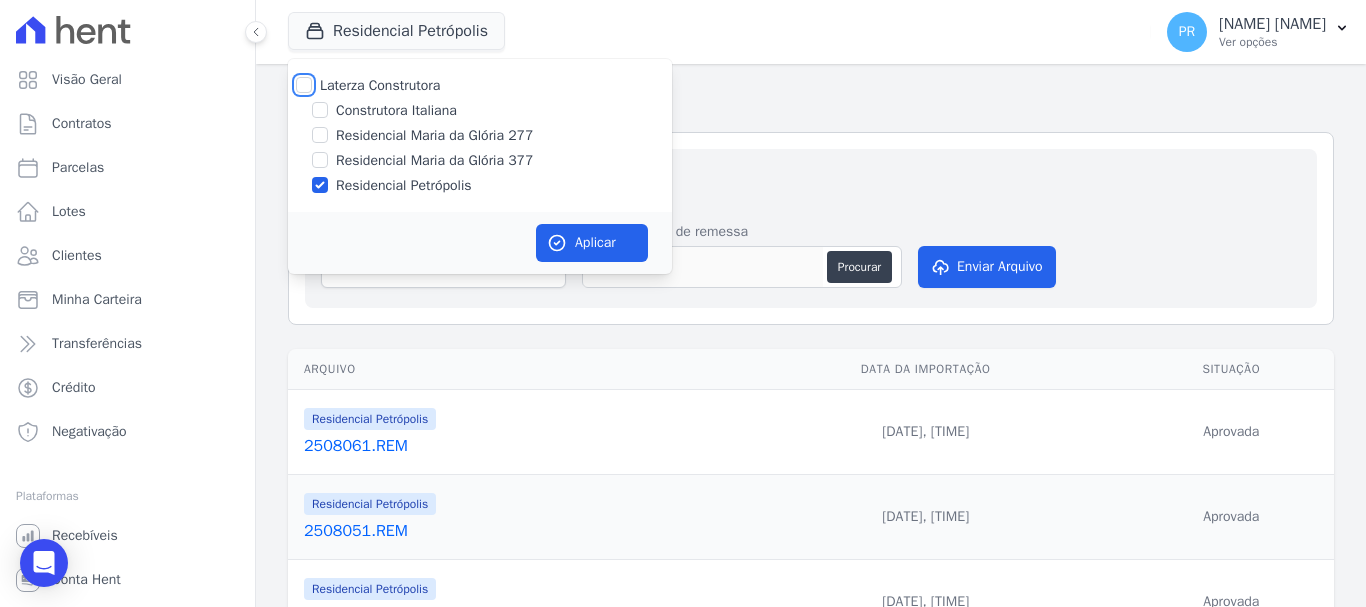 checkbox on "true" 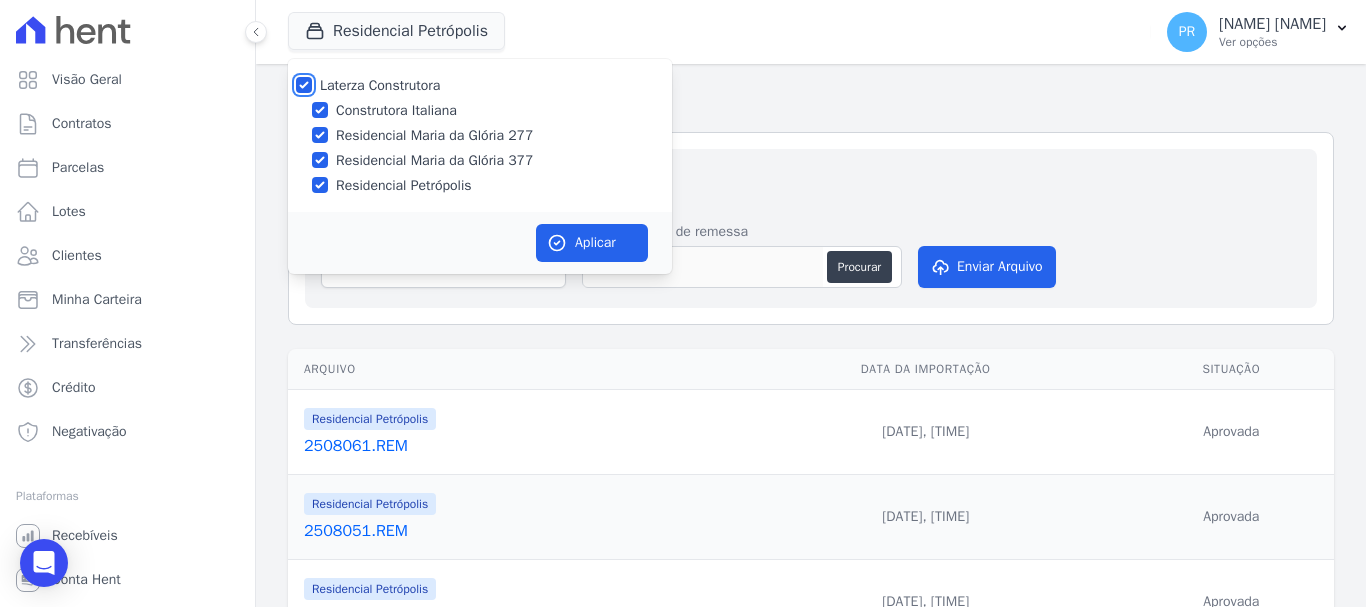 checkbox on "true" 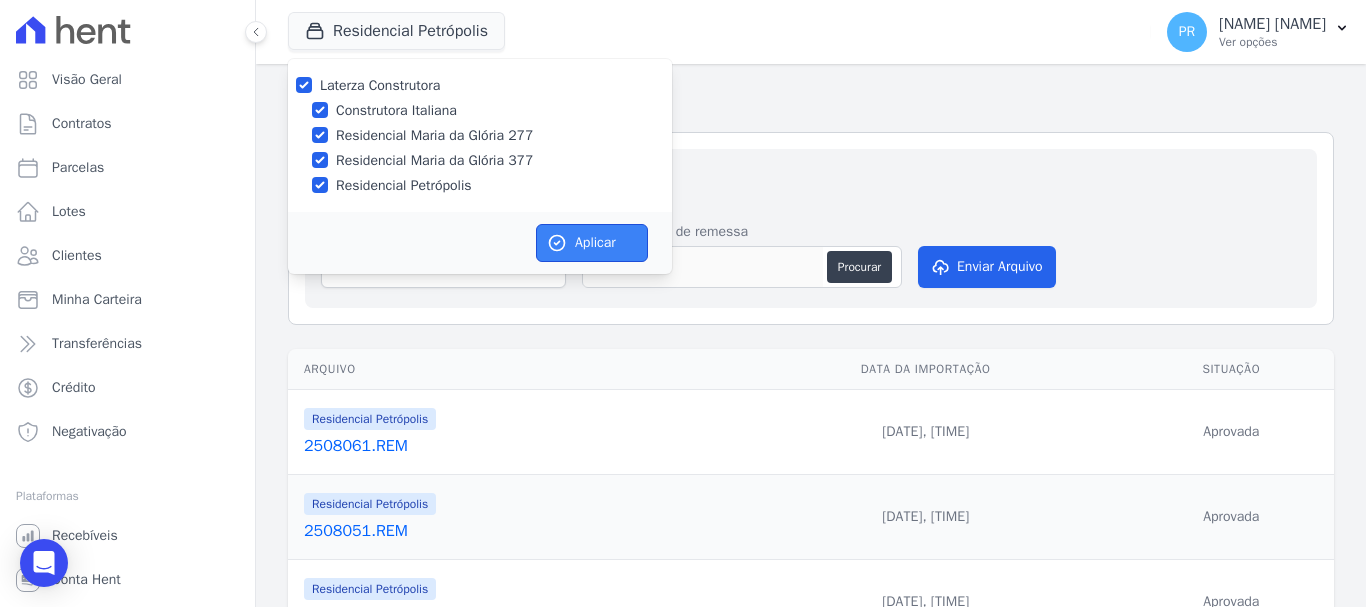 click on "Aplicar" at bounding box center [592, 243] 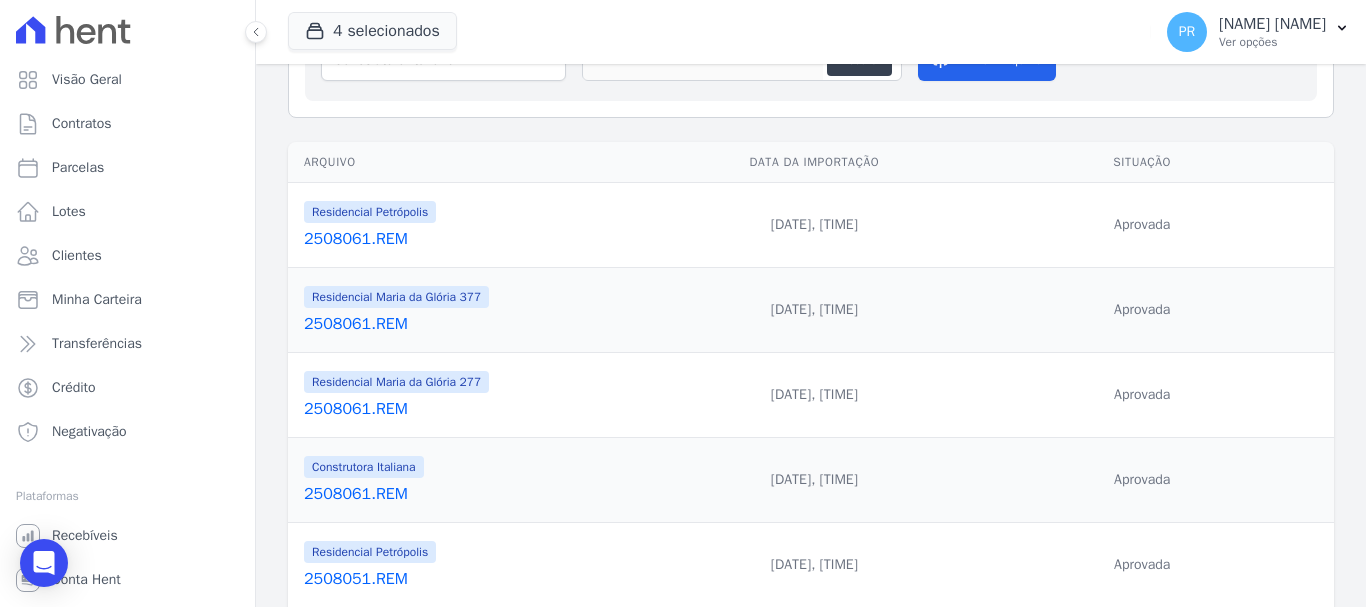 scroll, scrollTop: 600, scrollLeft: 0, axis: vertical 